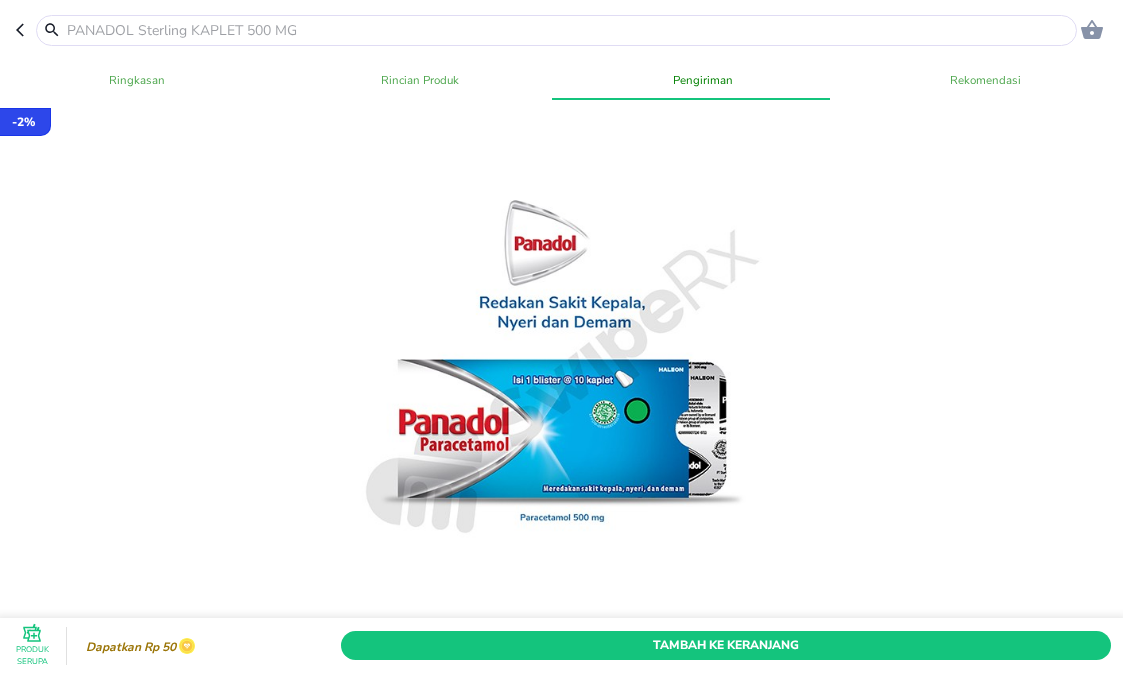 scroll, scrollTop: 0, scrollLeft: 0, axis: both 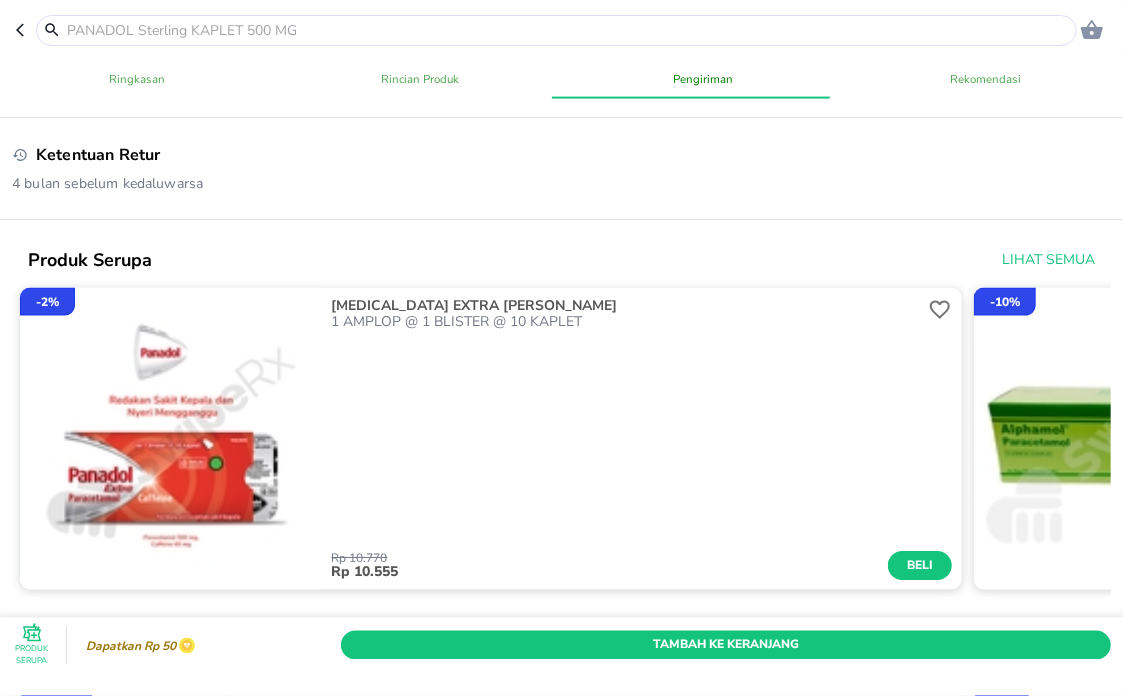 click at bounding box center (568, 30) 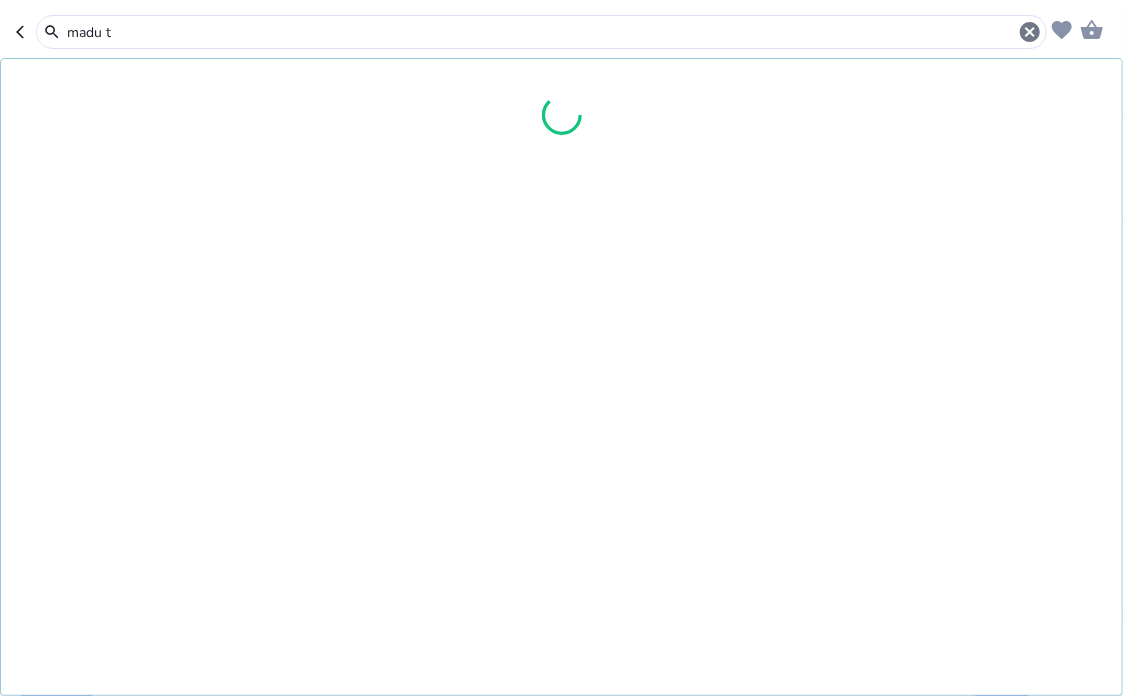 type on "madu tj" 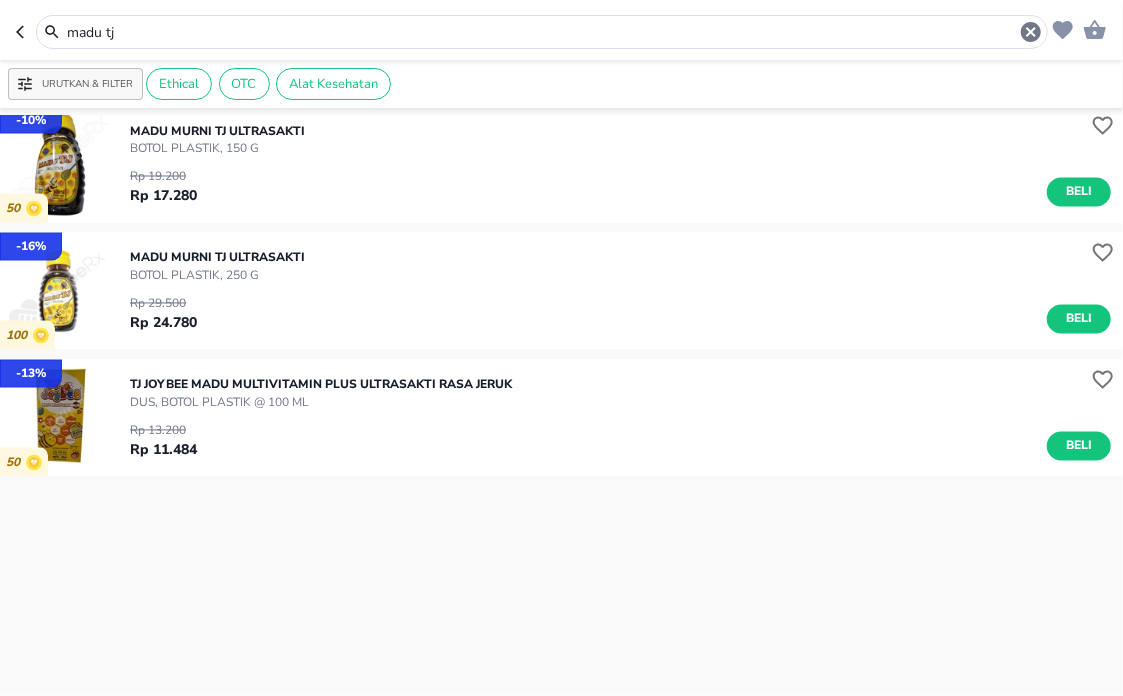 scroll, scrollTop: 1111, scrollLeft: 0, axis: vertical 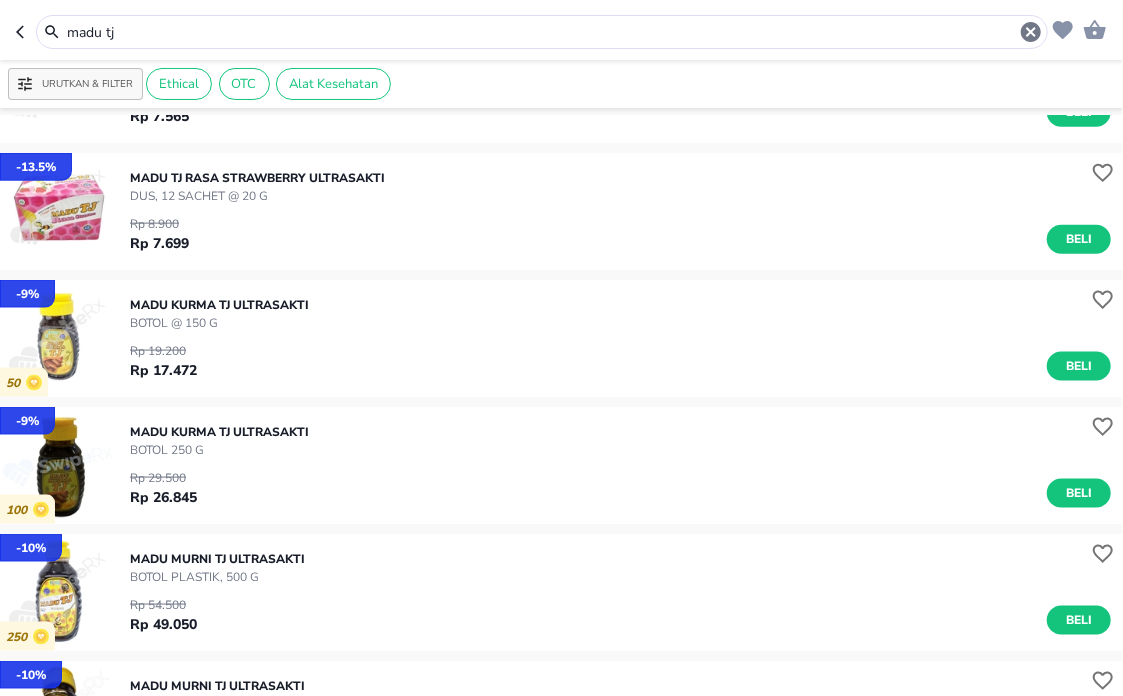 drag, startPoint x: 152, startPoint y: 42, endPoint x: -6, endPoint y: -139, distance: 240.26027 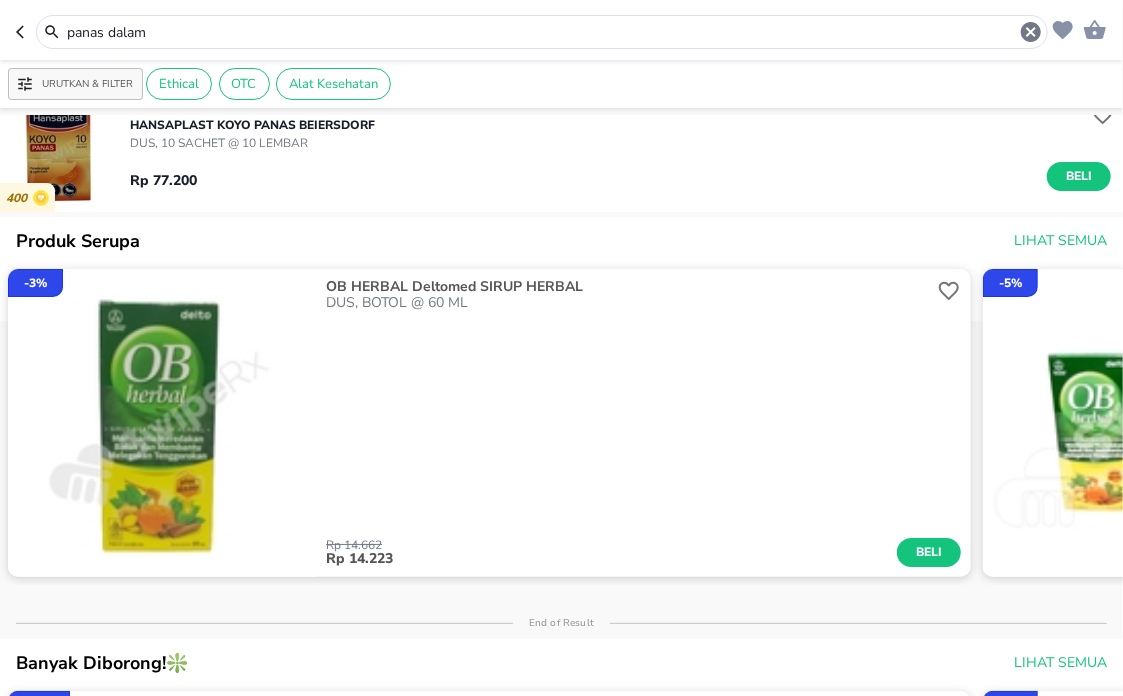scroll, scrollTop: 0, scrollLeft: 0, axis: both 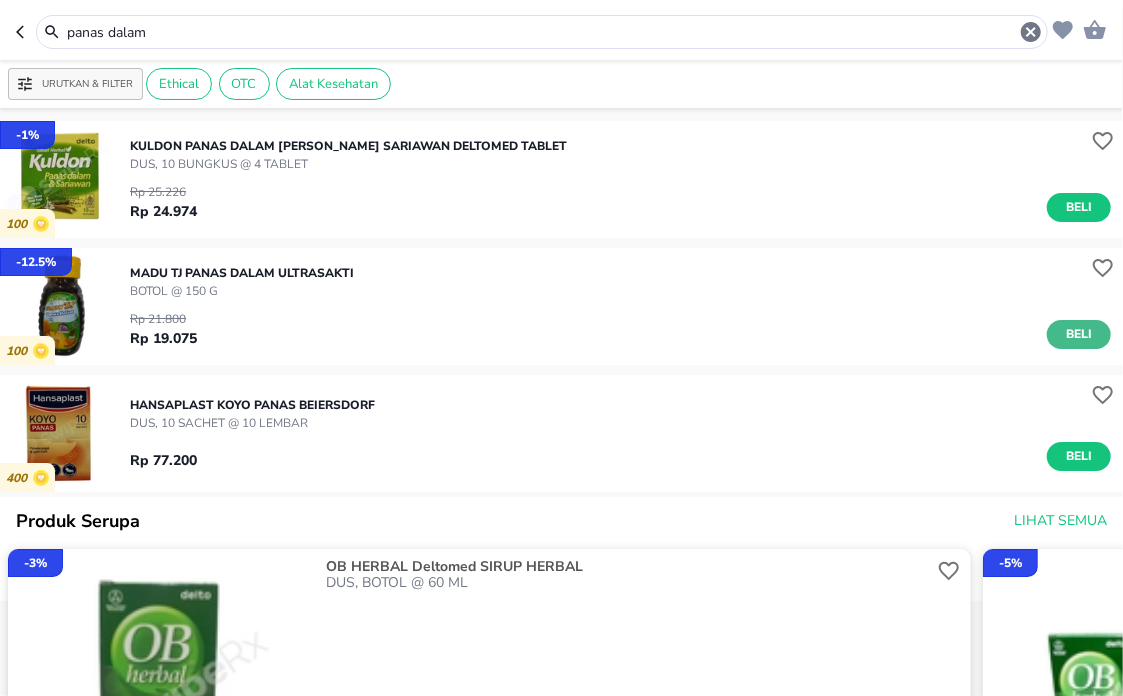 click on "Beli" at bounding box center (1079, 334) 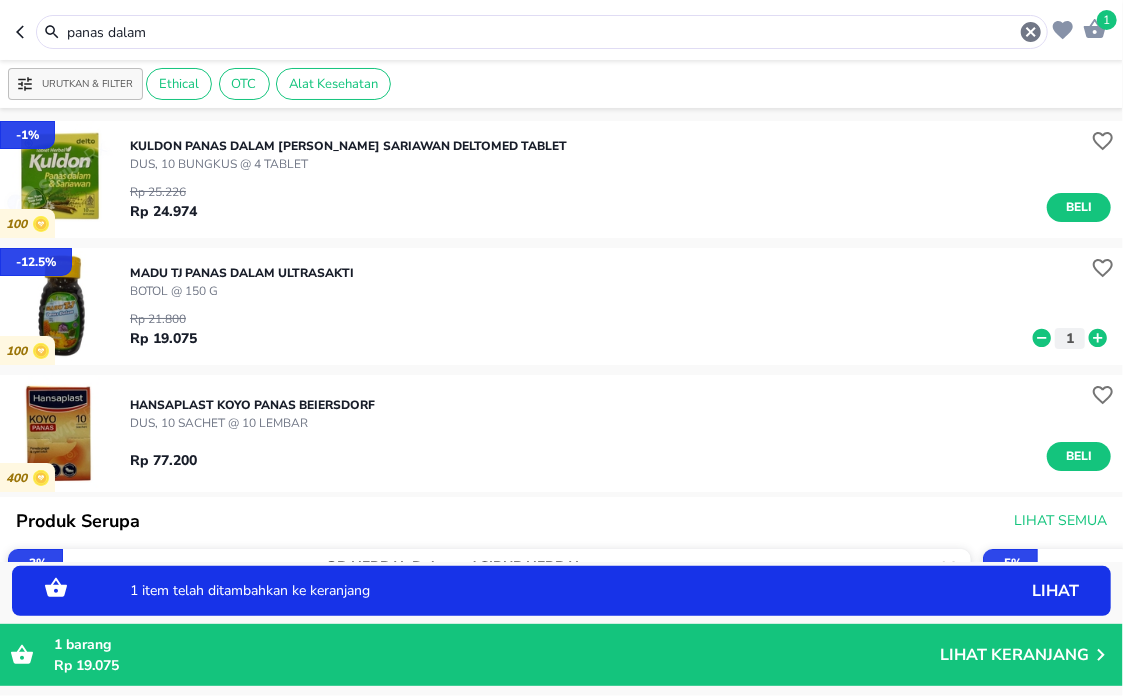 click 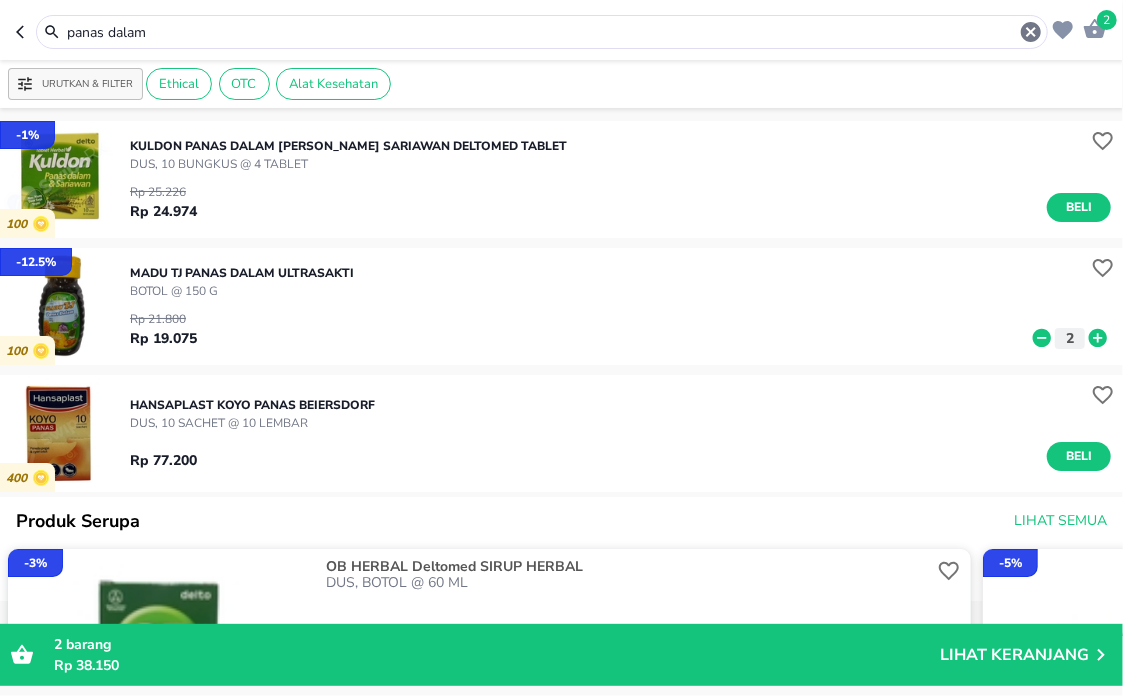 drag, startPoint x: 275, startPoint y: 31, endPoint x: -6, endPoint y: -25, distance: 286.52573 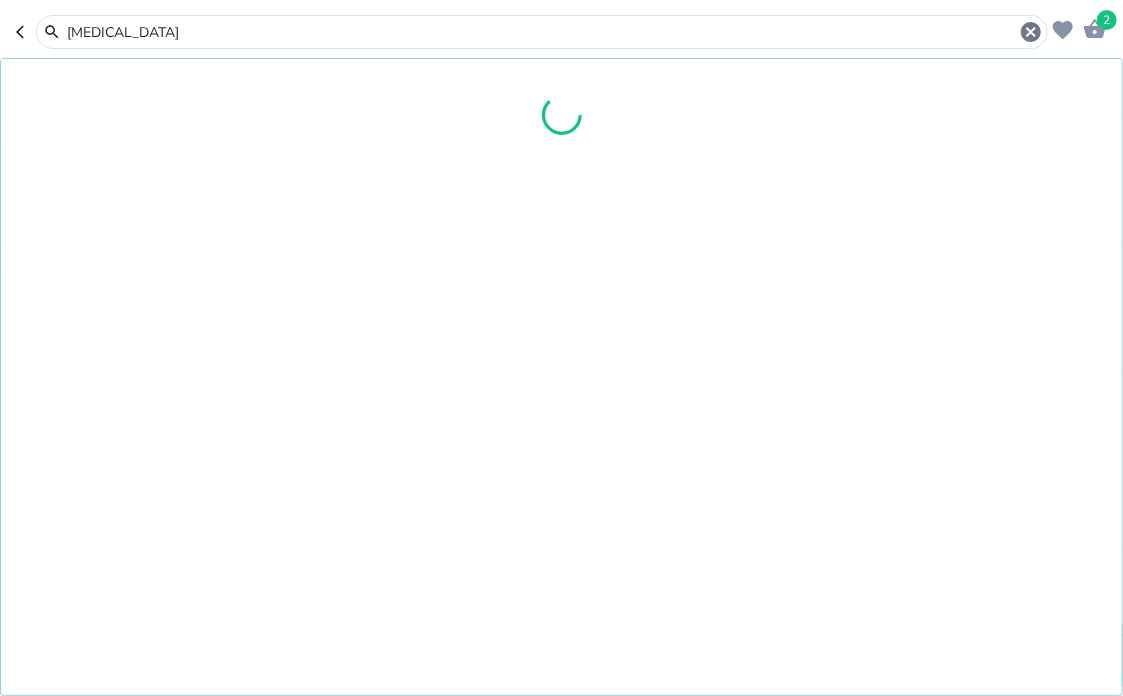type on "[MEDICAL_DATA]" 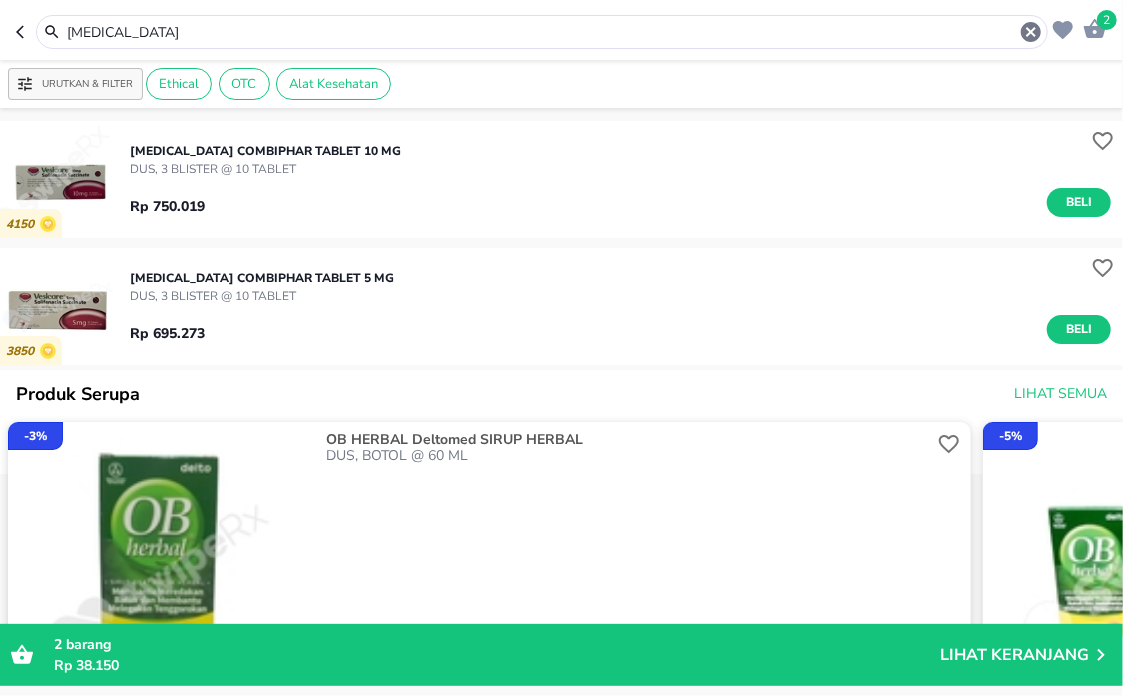 click at bounding box center [58, 306] 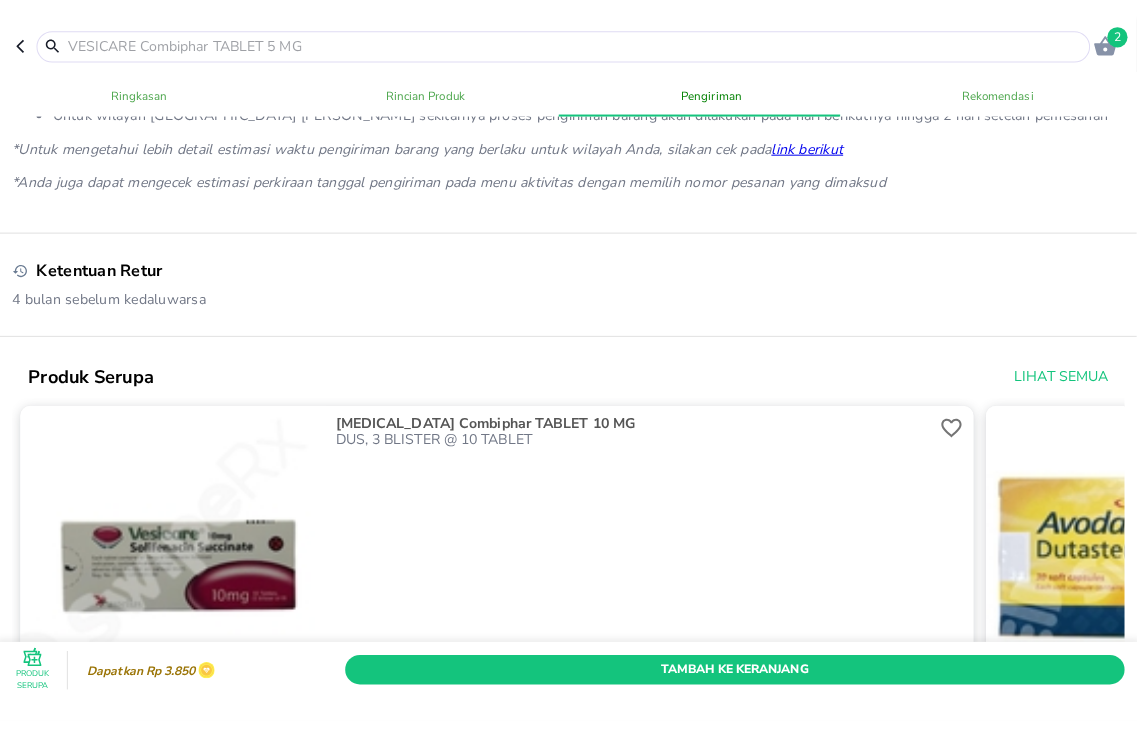 scroll, scrollTop: 1333, scrollLeft: 0, axis: vertical 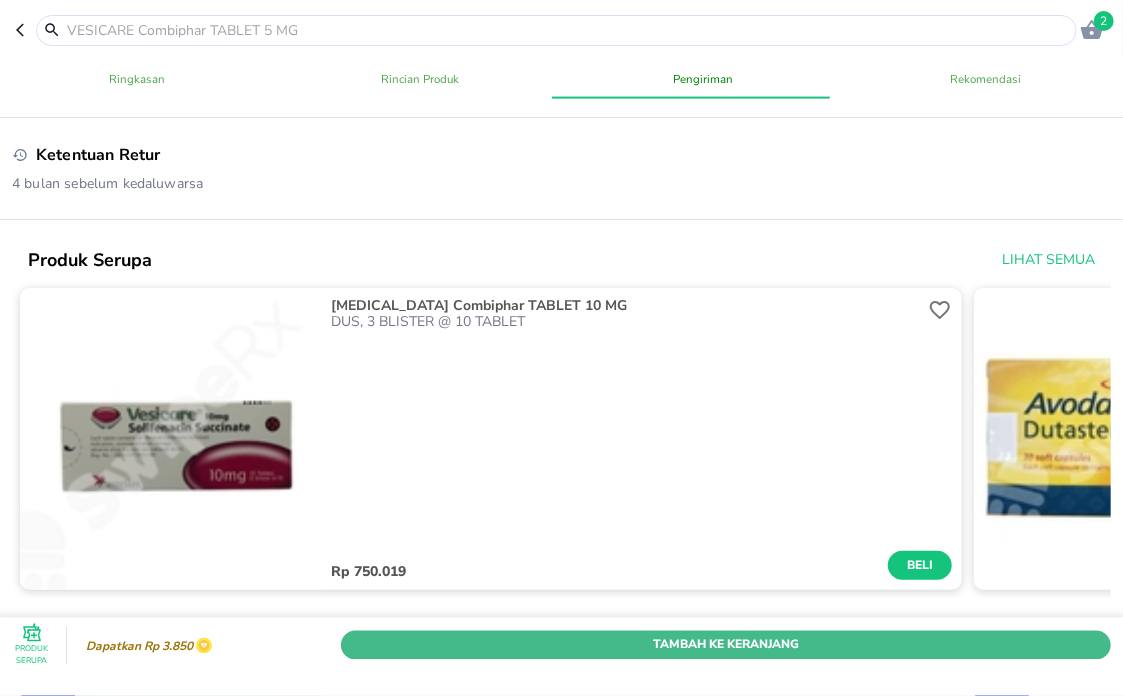 click on "Tambah Ke Keranjang" at bounding box center (726, 645) 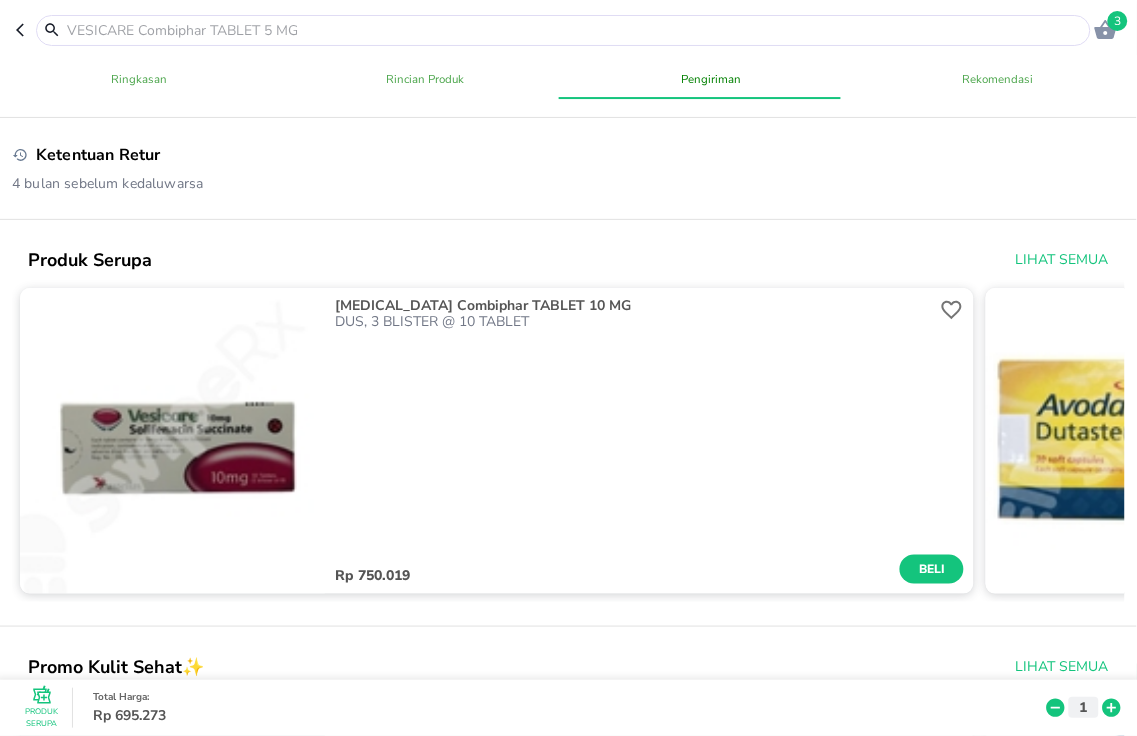 click at bounding box center (575, 30) 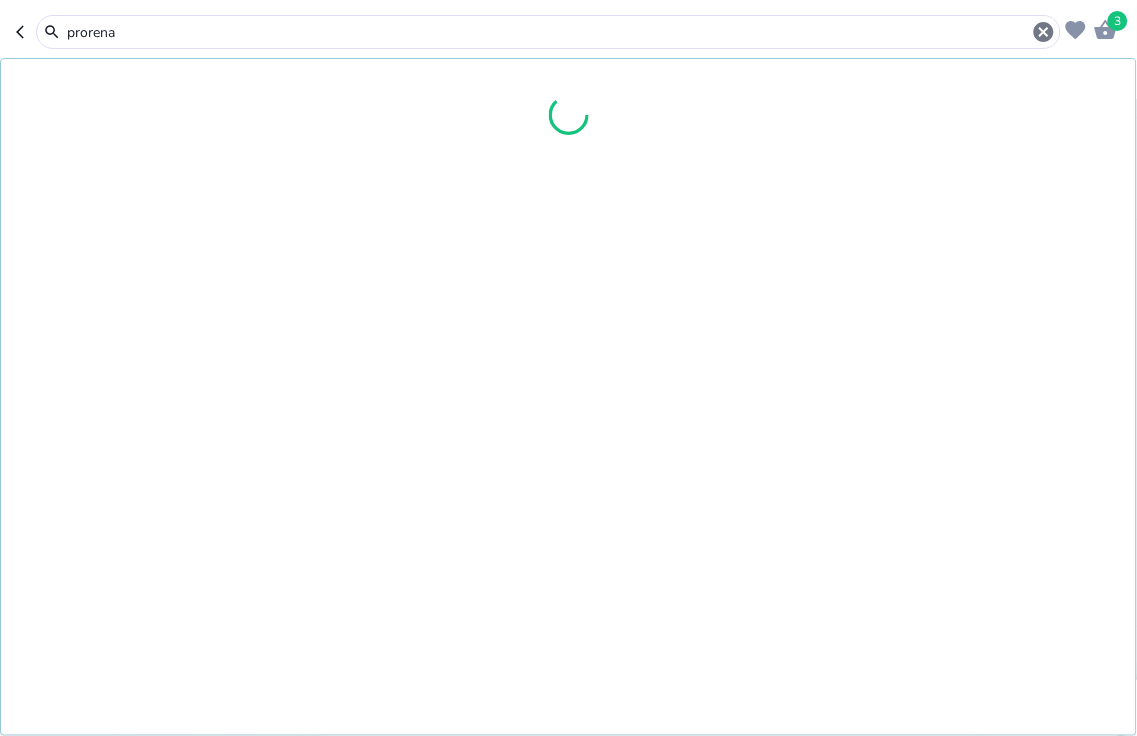 type on "prorenal" 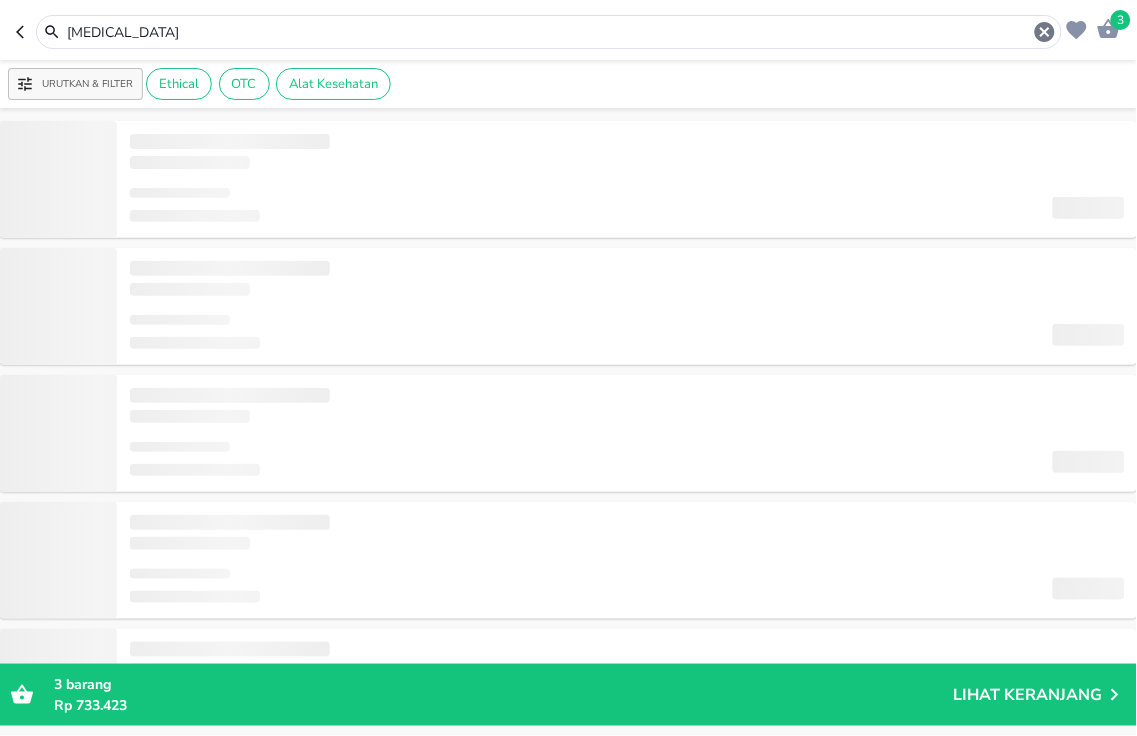 type on "prorenal" 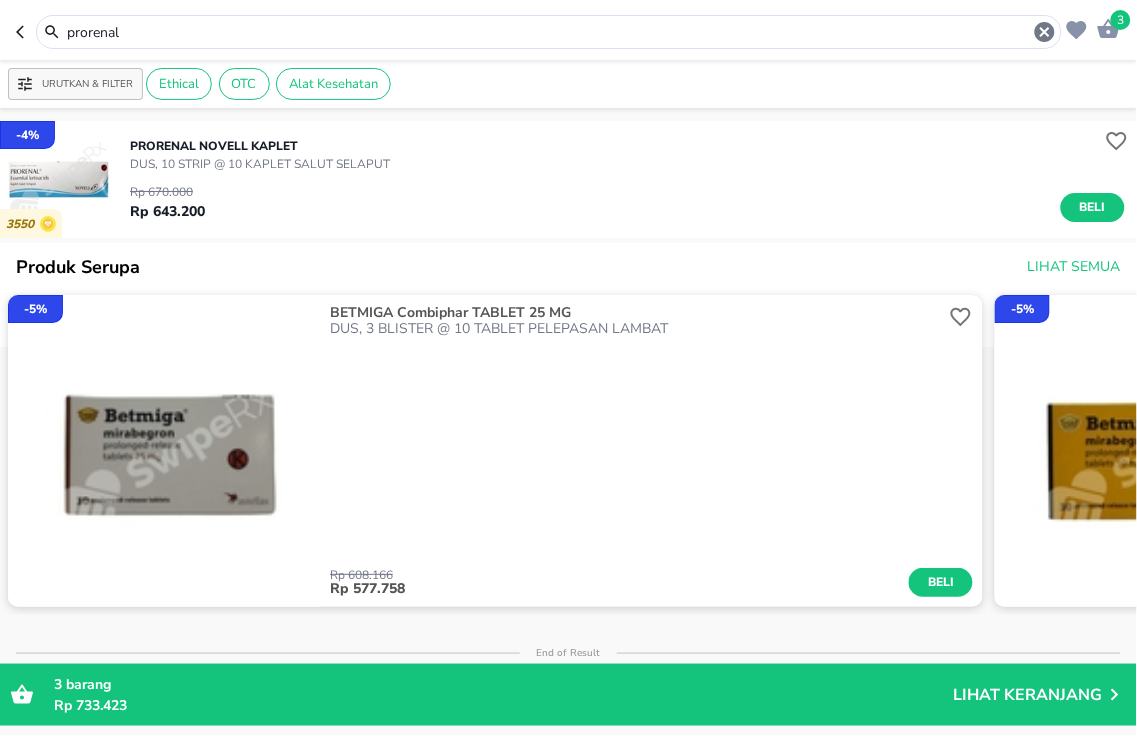 click at bounding box center [58, 179] 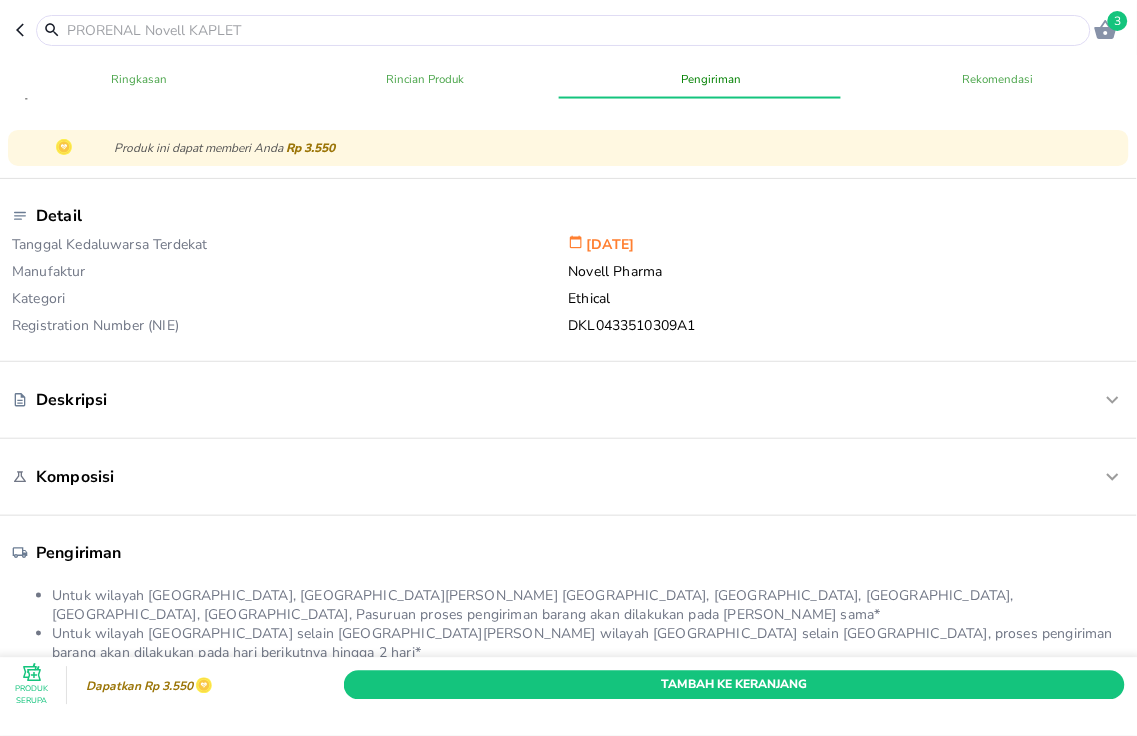 scroll, scrollTop: 444, scrollLeft: 0, axis: vertical 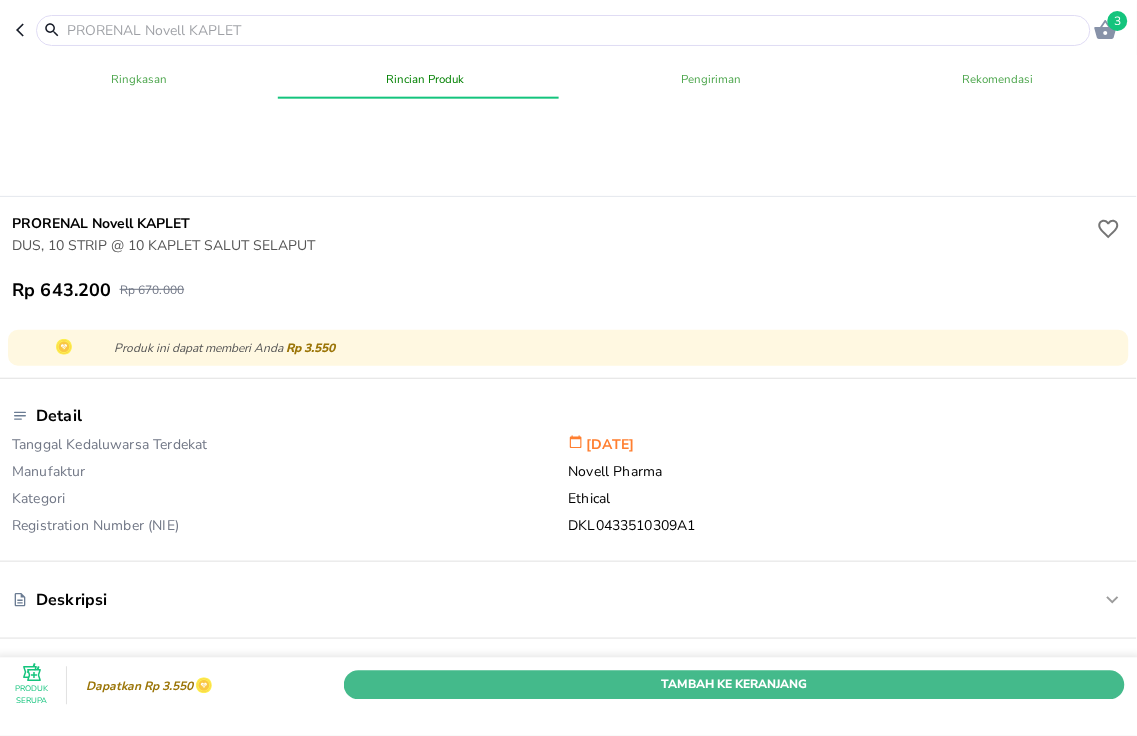 click on "Tambah Ke Keranjang" at bounding box center [734, 685] 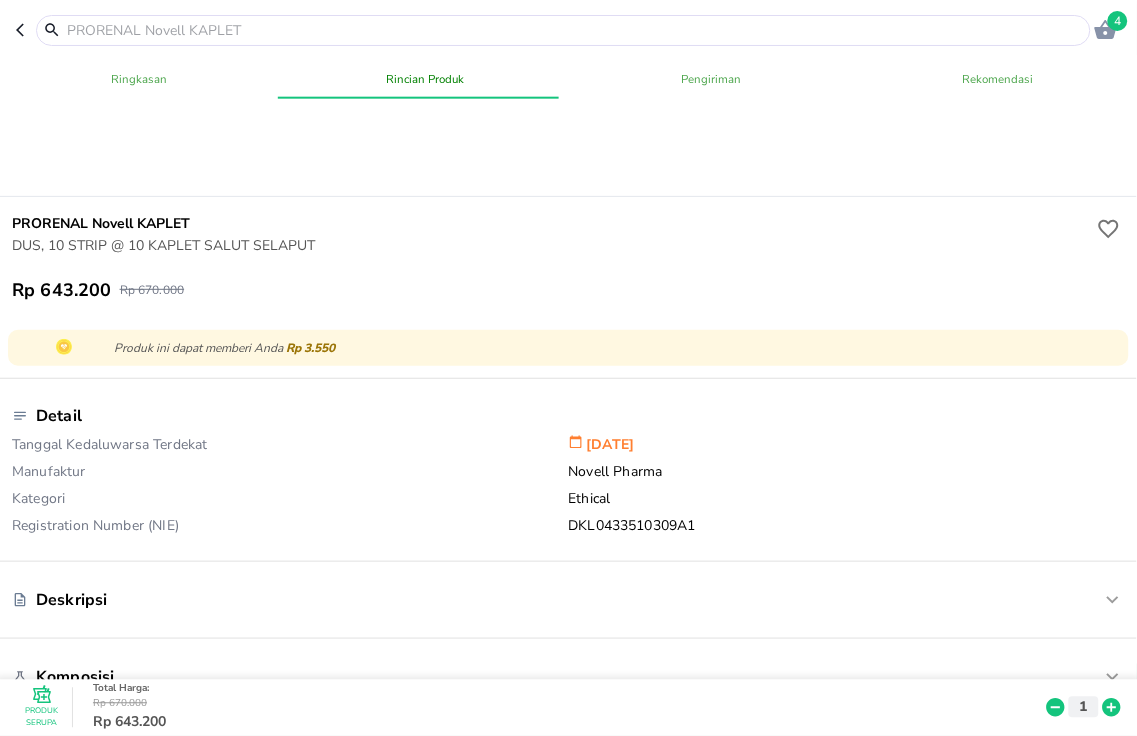 click at bounding box center [575, 30] 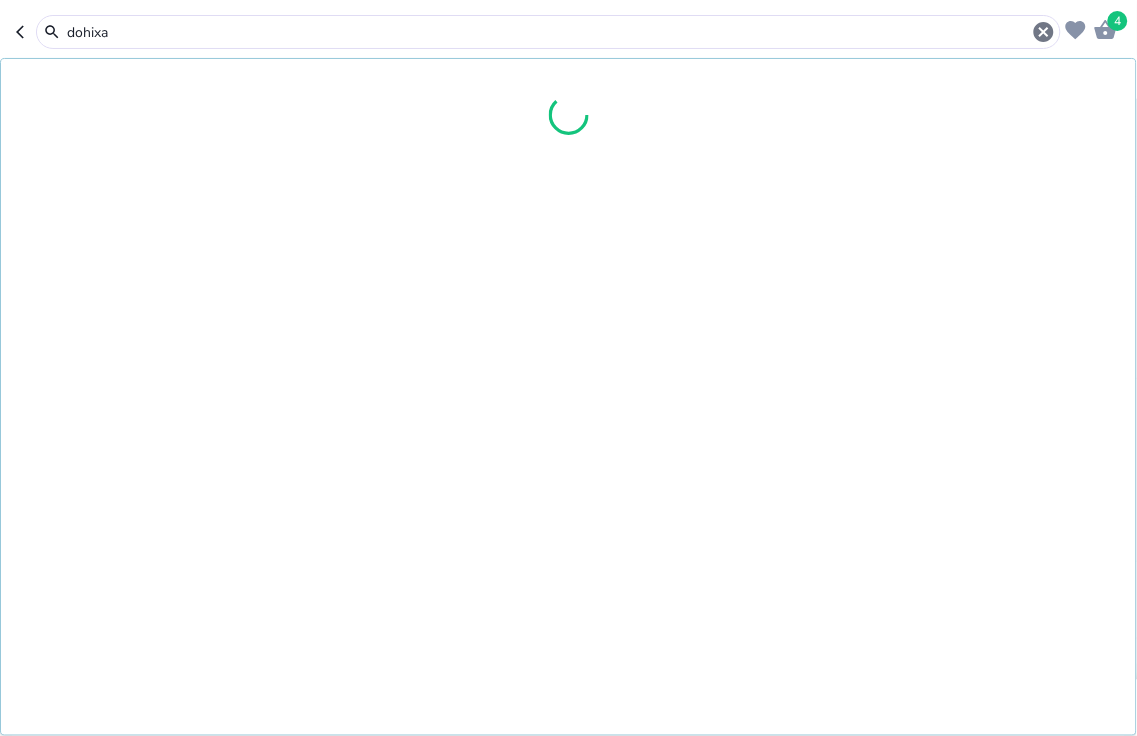 type on "dohixat" 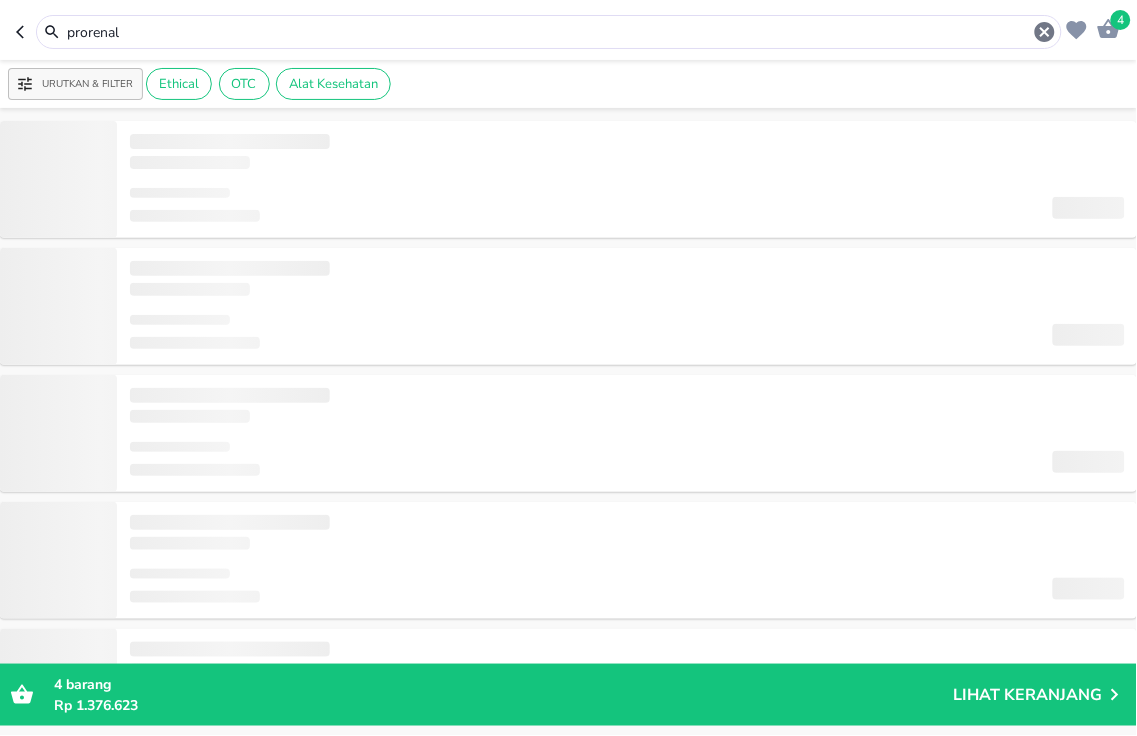 type on "dohixat" 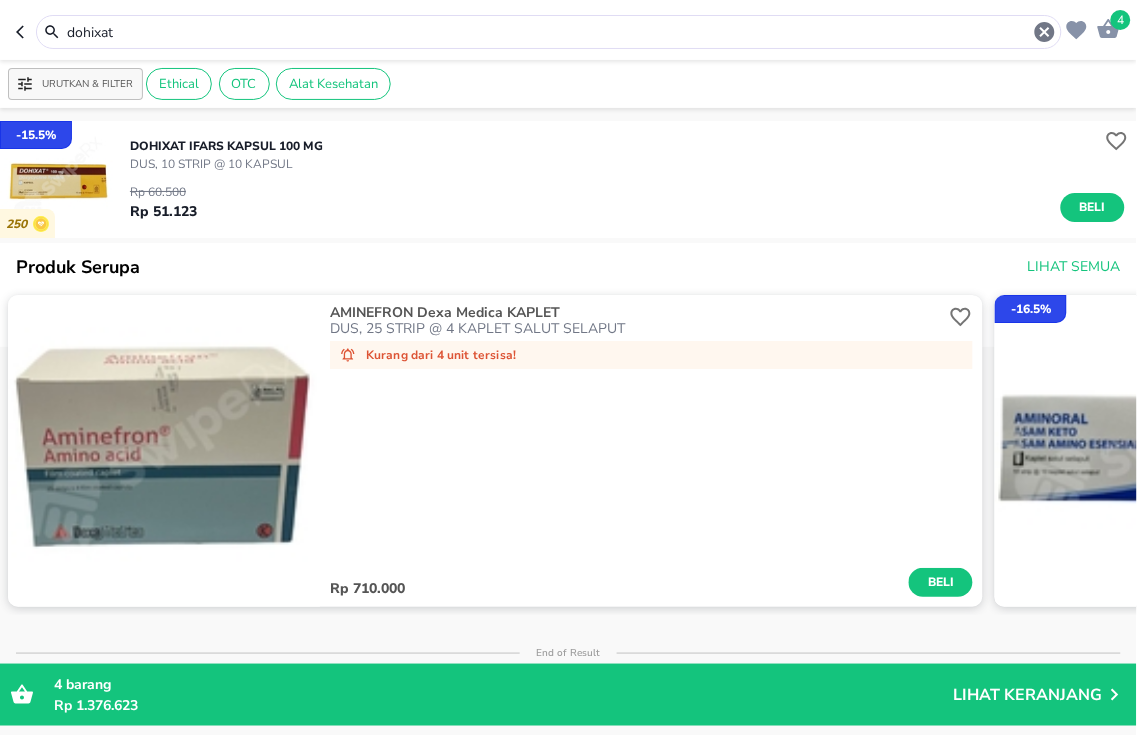click at bounding box center (58, 179) 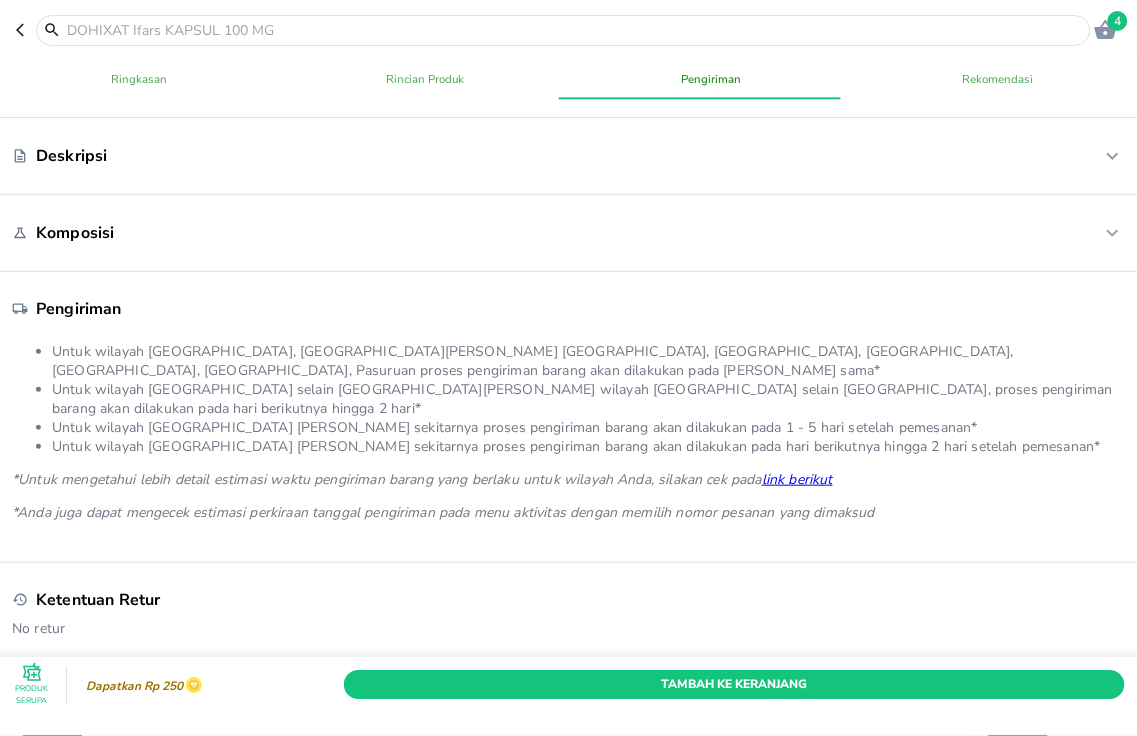 scroll, scrollTop: 1000, scrollLeft: 0, axis: vertical 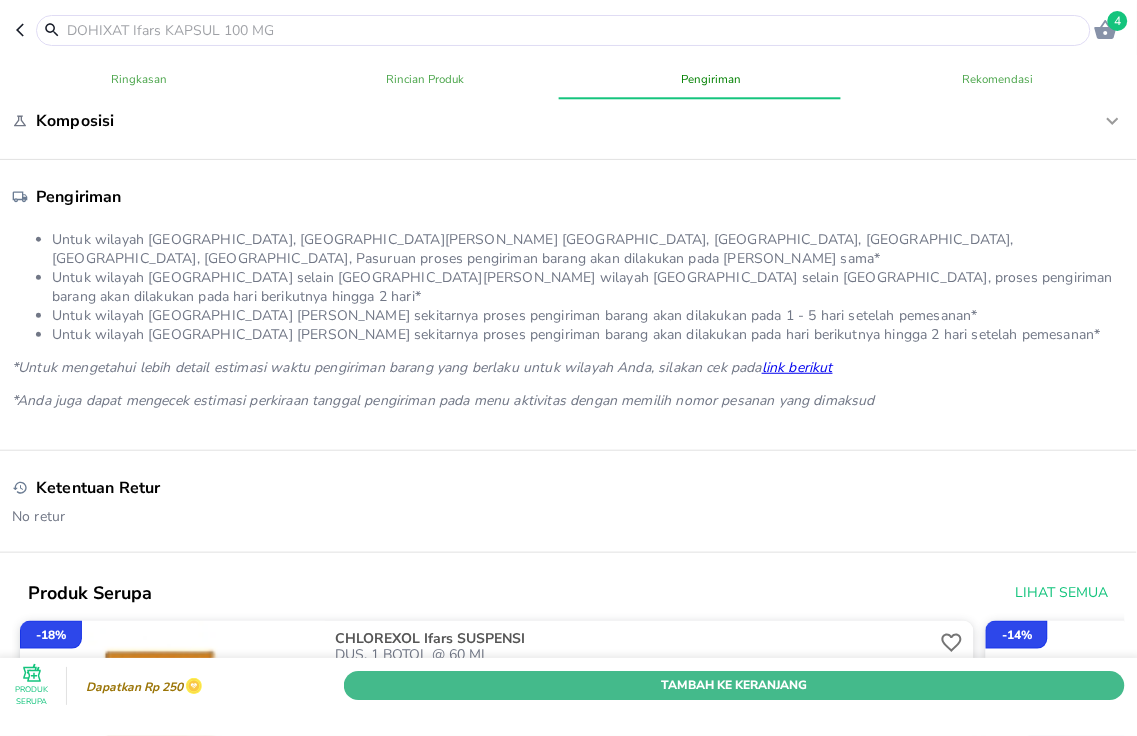 click on "Tambah Ke Keranjang" at bounding box center (734, 685) 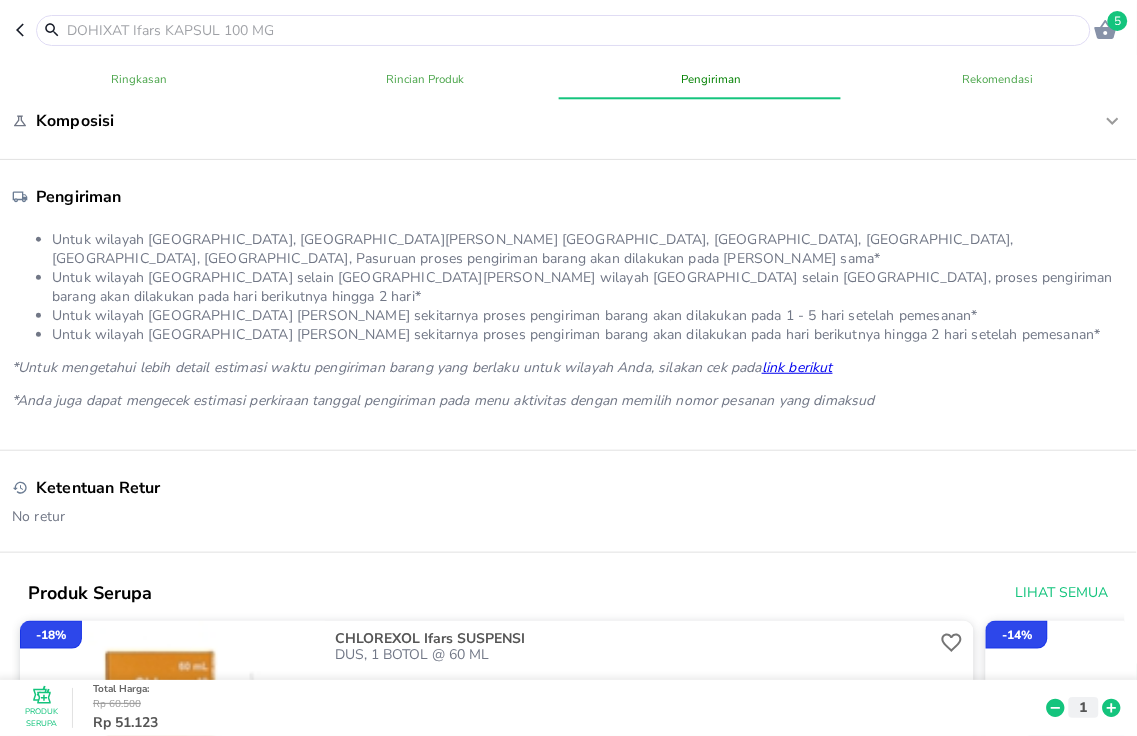 click at bounding box center (575, 30) 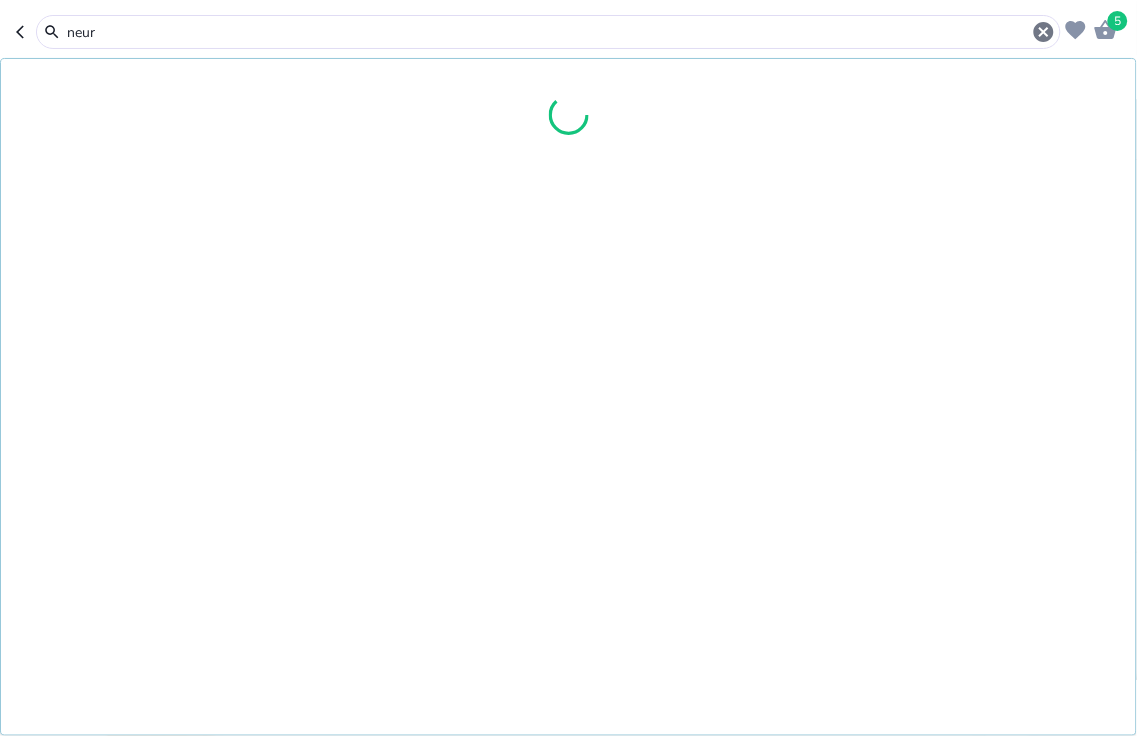 type on "neuro" 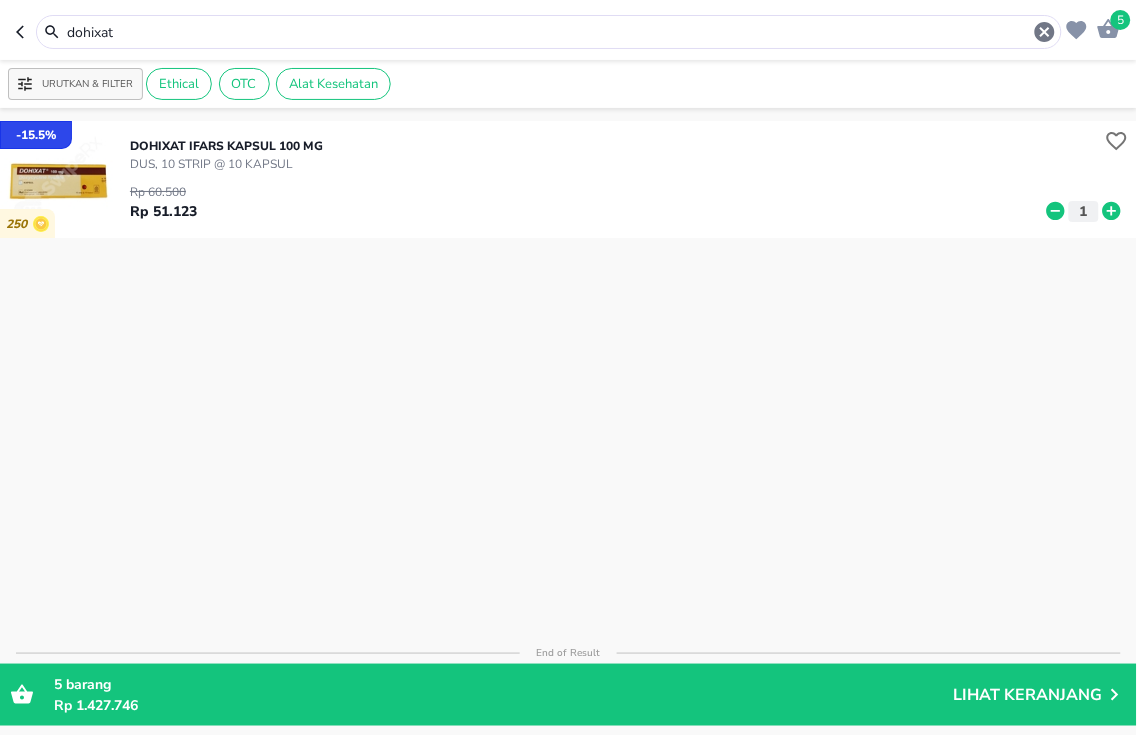 type on "neurobion" 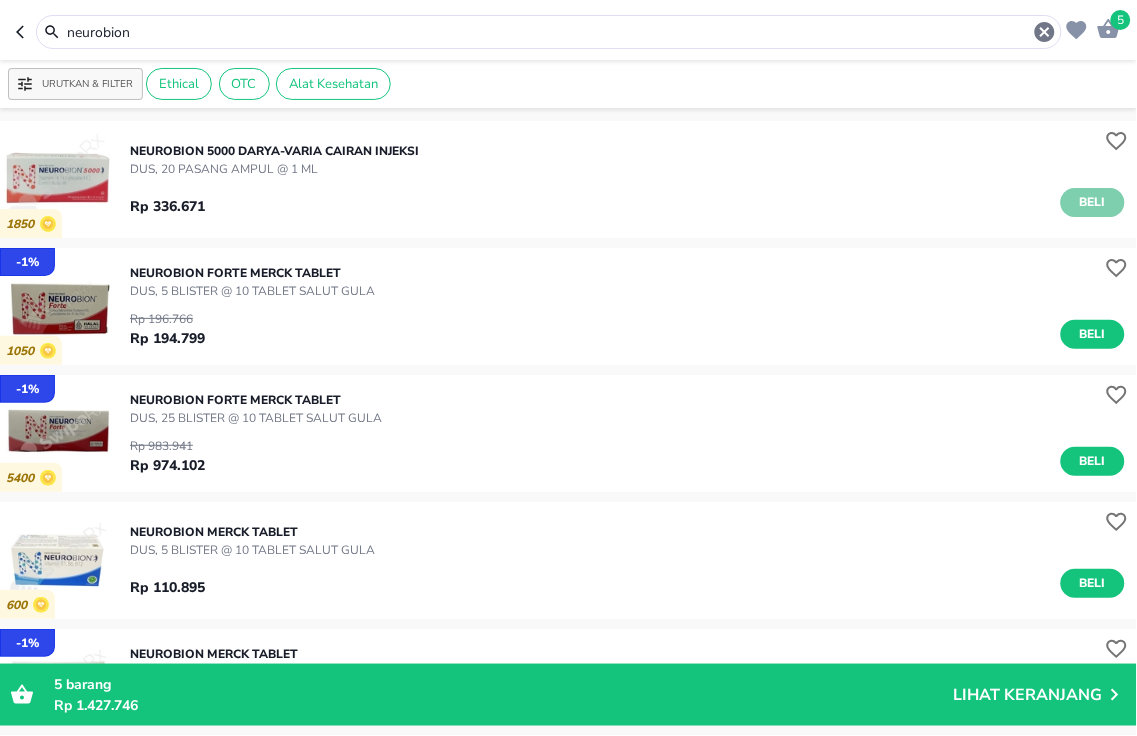click on "Beli" at bounding box center (1093, 202) 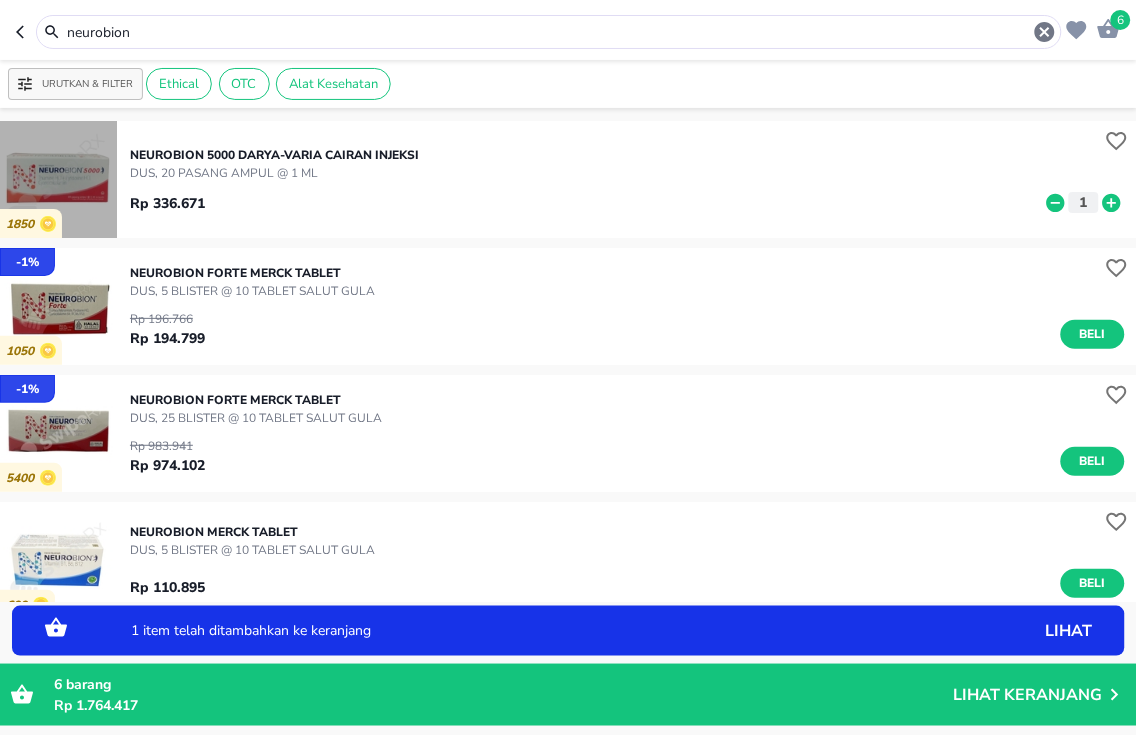 click at bounding box center [58, 179] 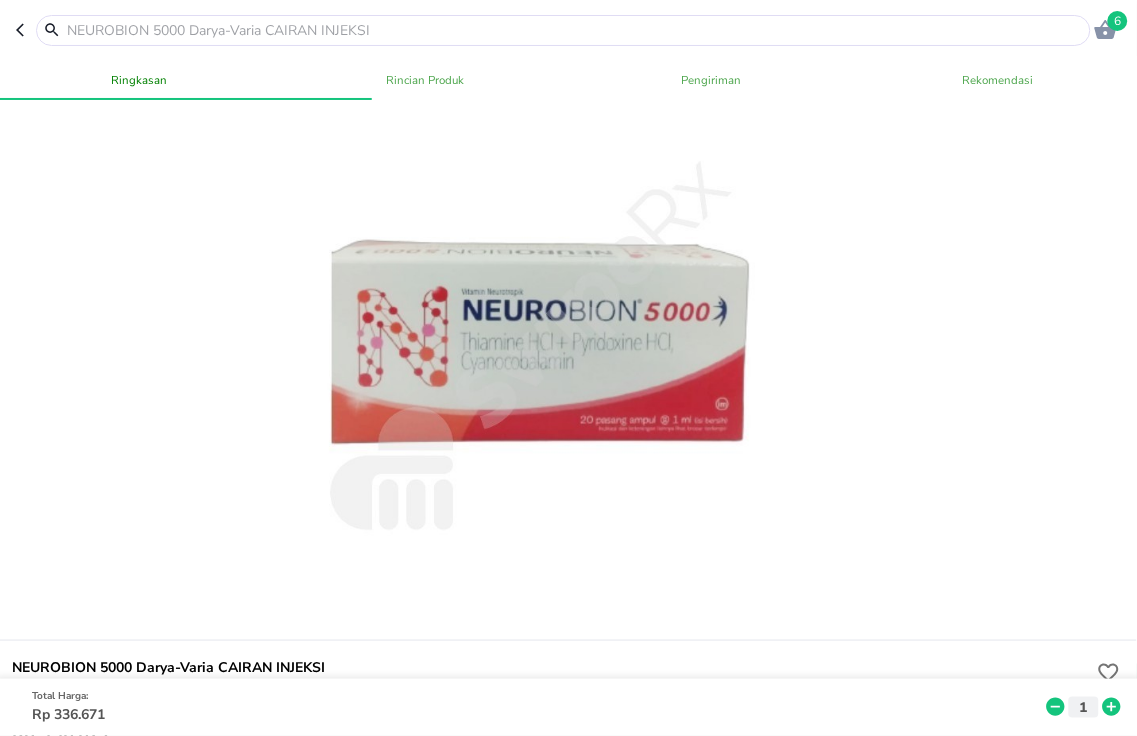 scroll, scrollTop: 432, scrollLeft: 0, axis: vertical 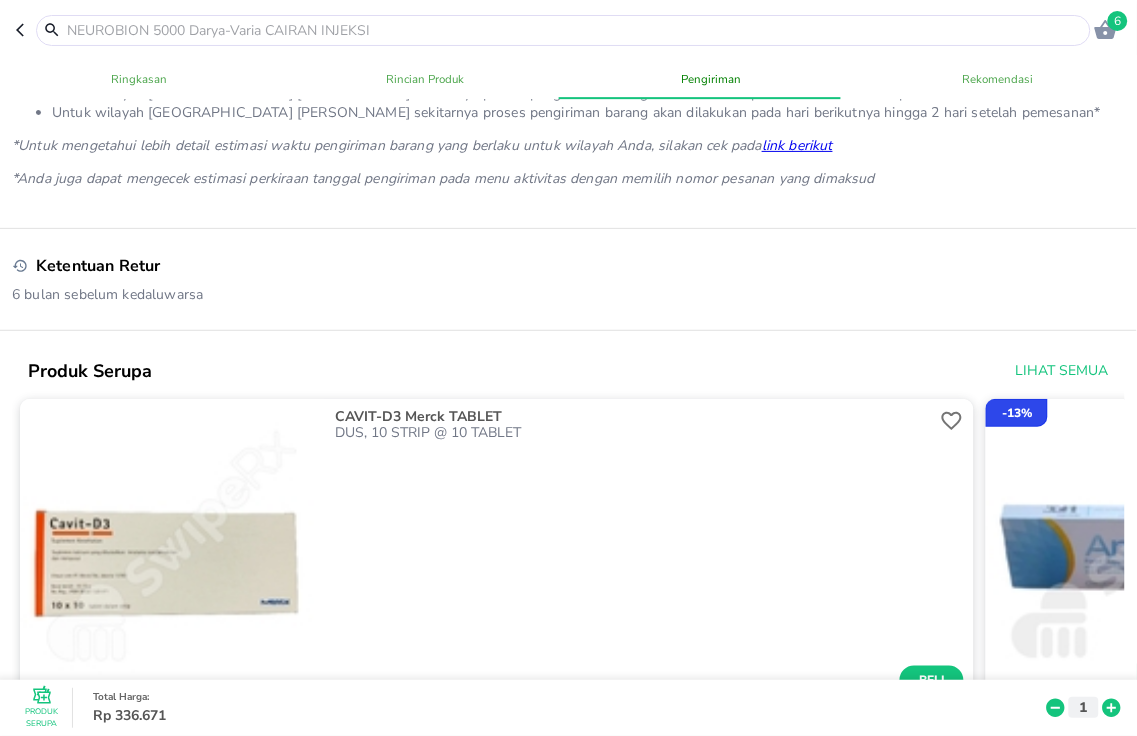 click 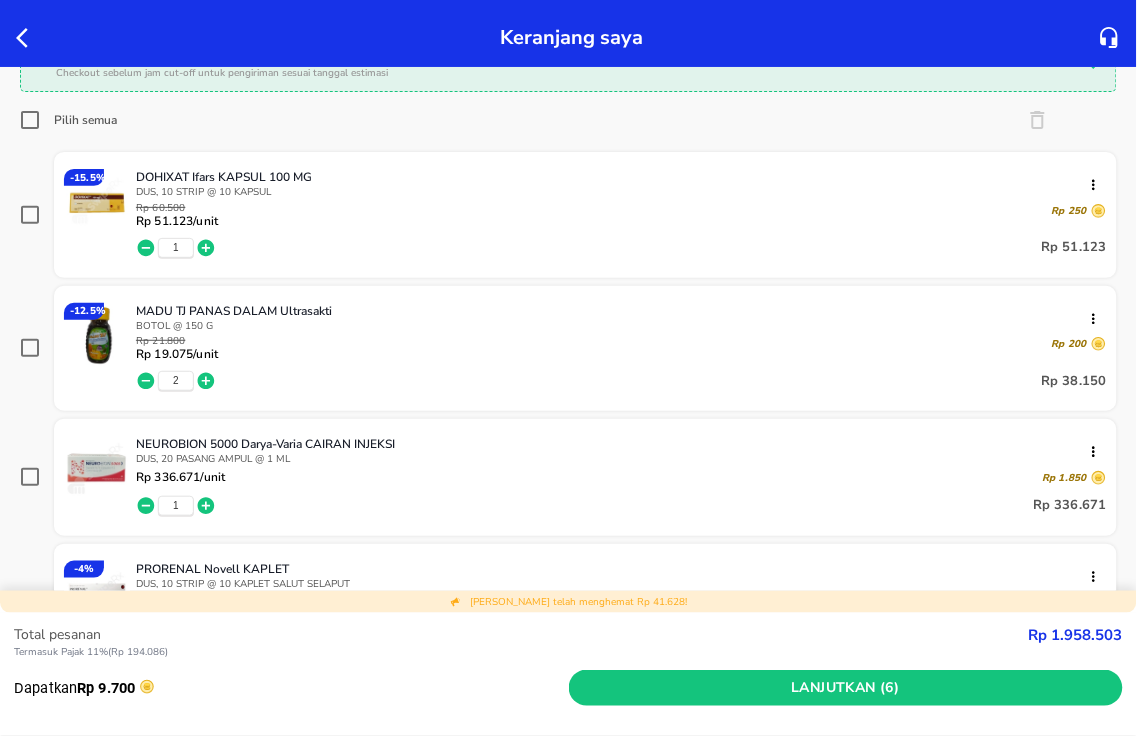 scroll, scrollTop: 222, scrollLeft: 0, axis: vertical 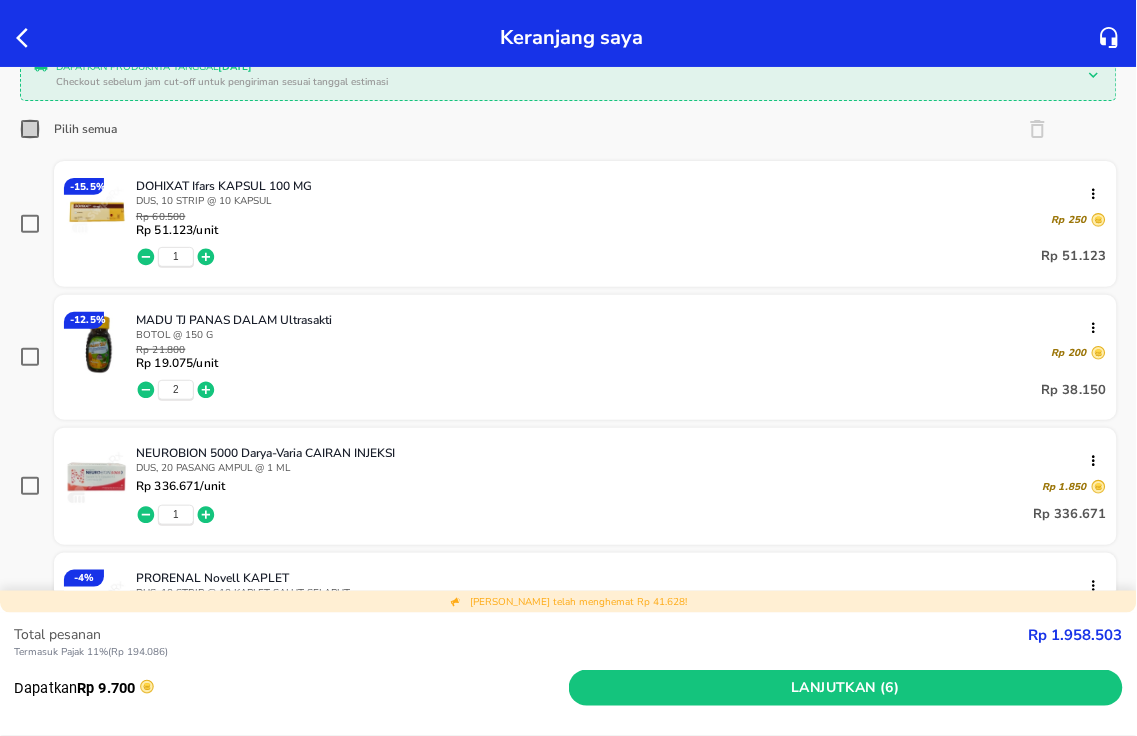 click on "Pilih semua" at bounding box center (30, 129) 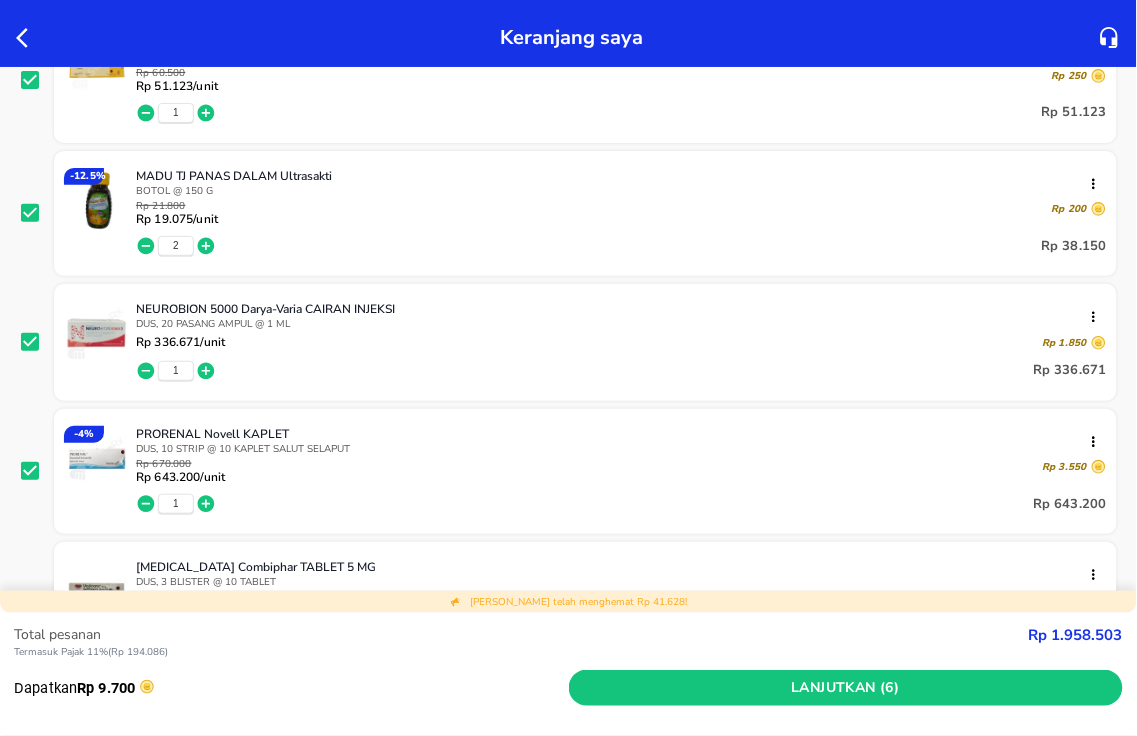 scroll, scrollTop: 555, scrollLeft: 0, axis: vertical 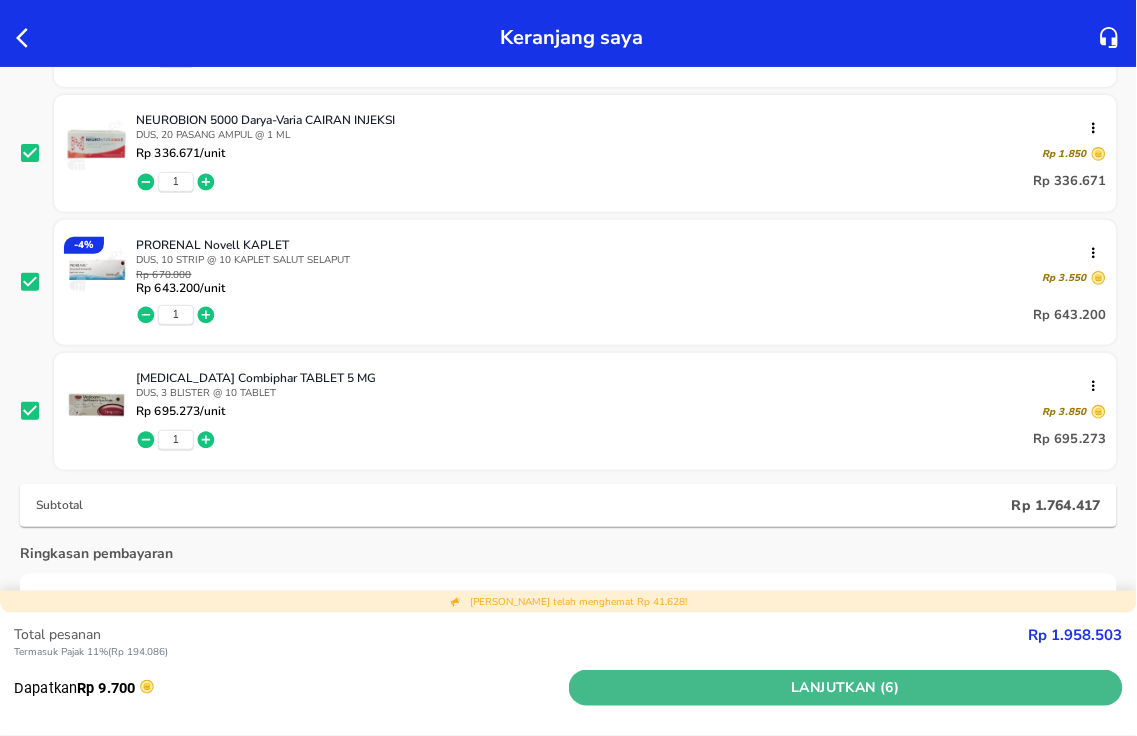 click on "Lanjutkan (6)" at bounding box center [846, 688] 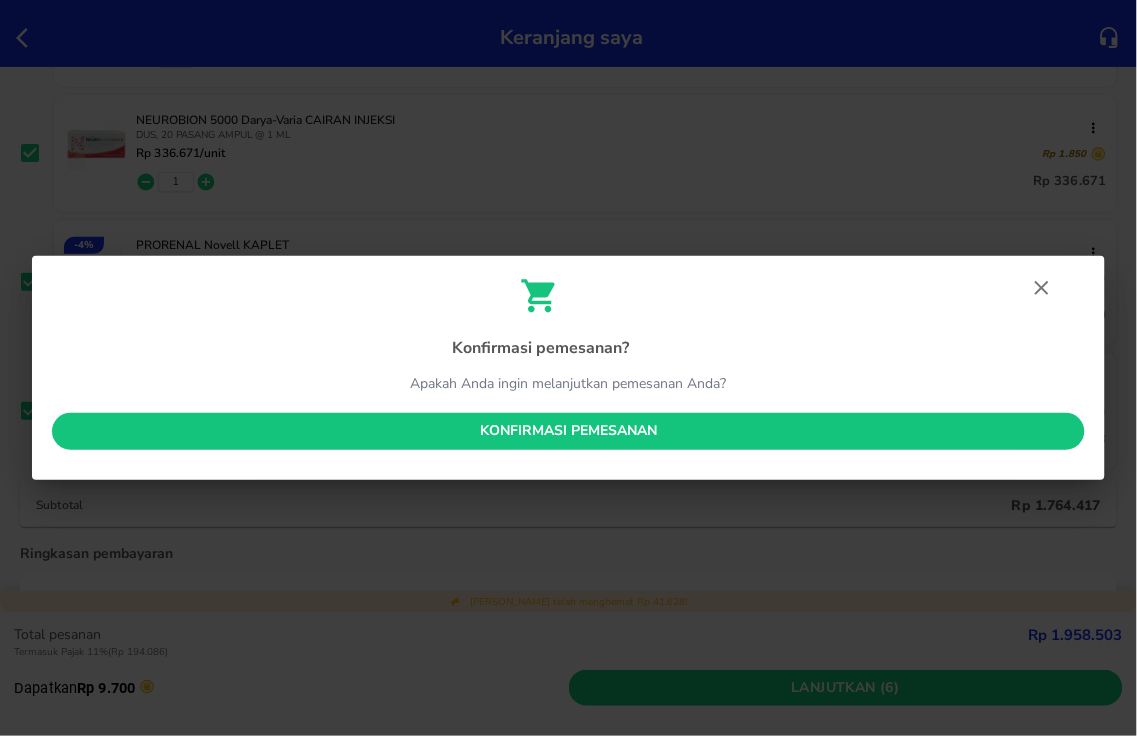 click on "Konfirmasi pemesanan" at bounding box center (568, 431) 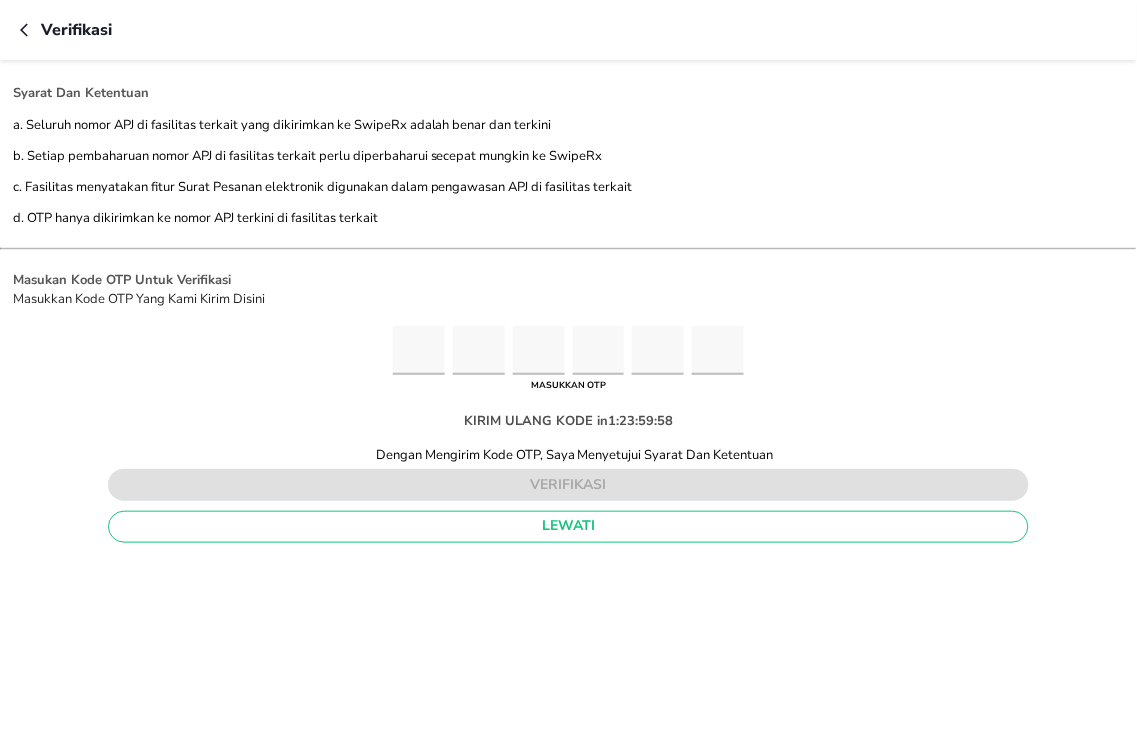 click at bounding box center (419, 350) 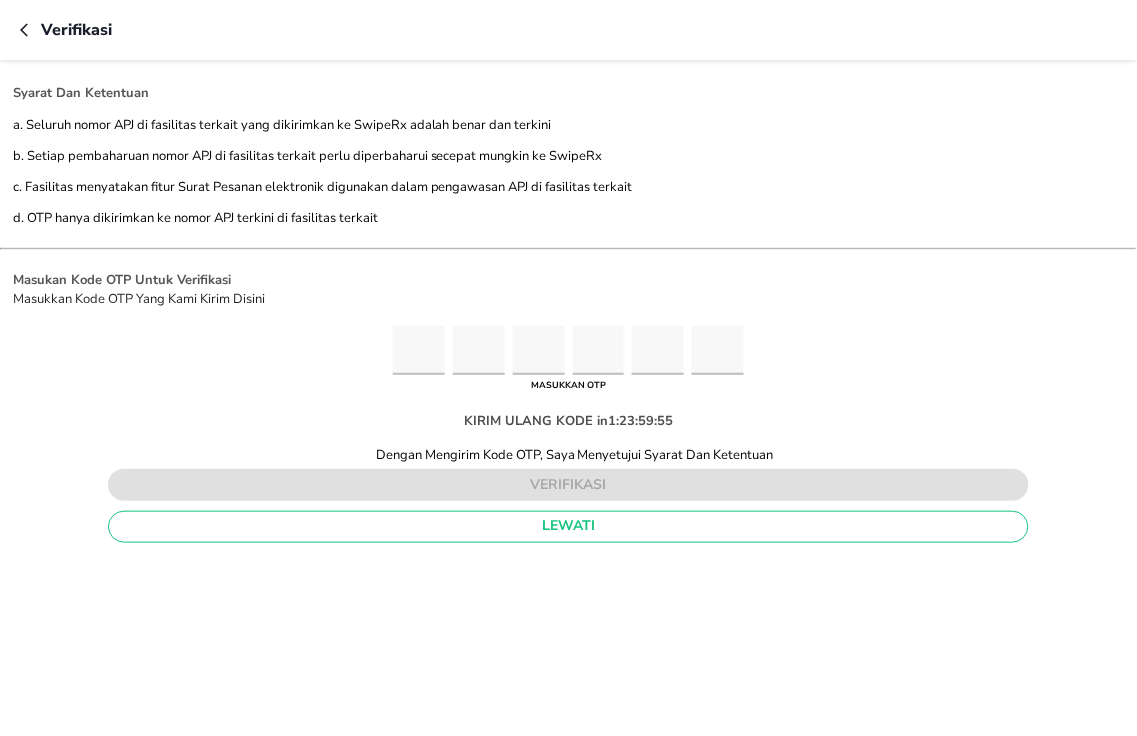 type on "3" 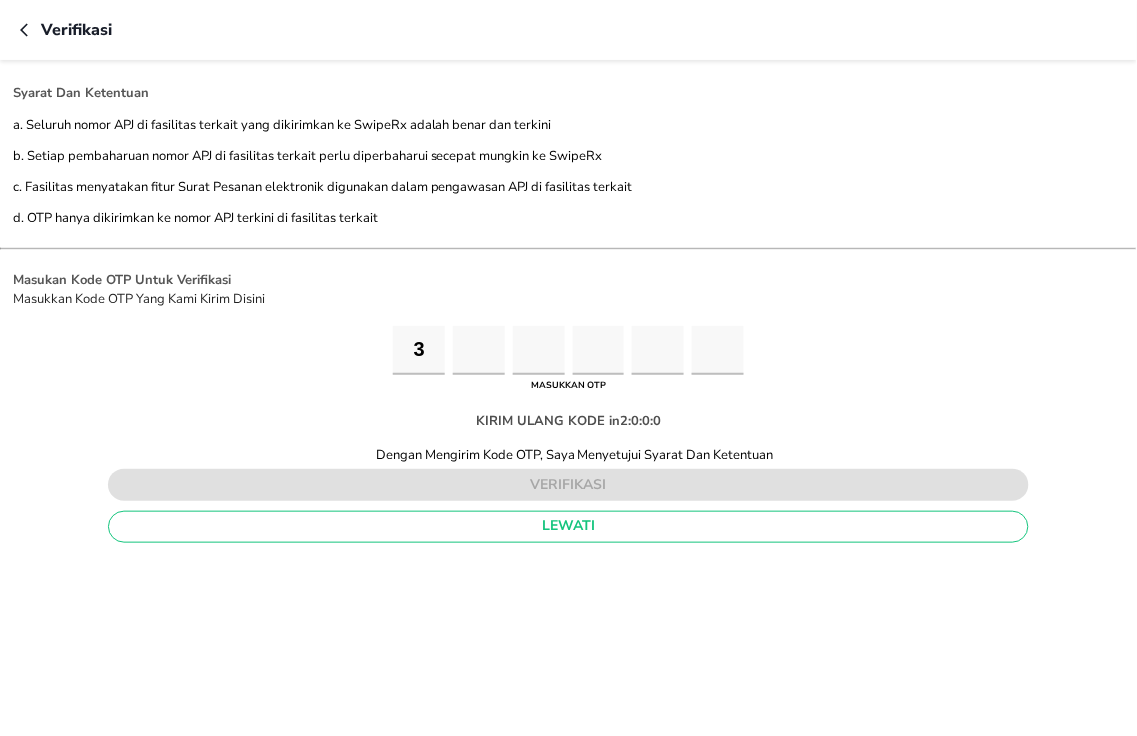 type on "2" 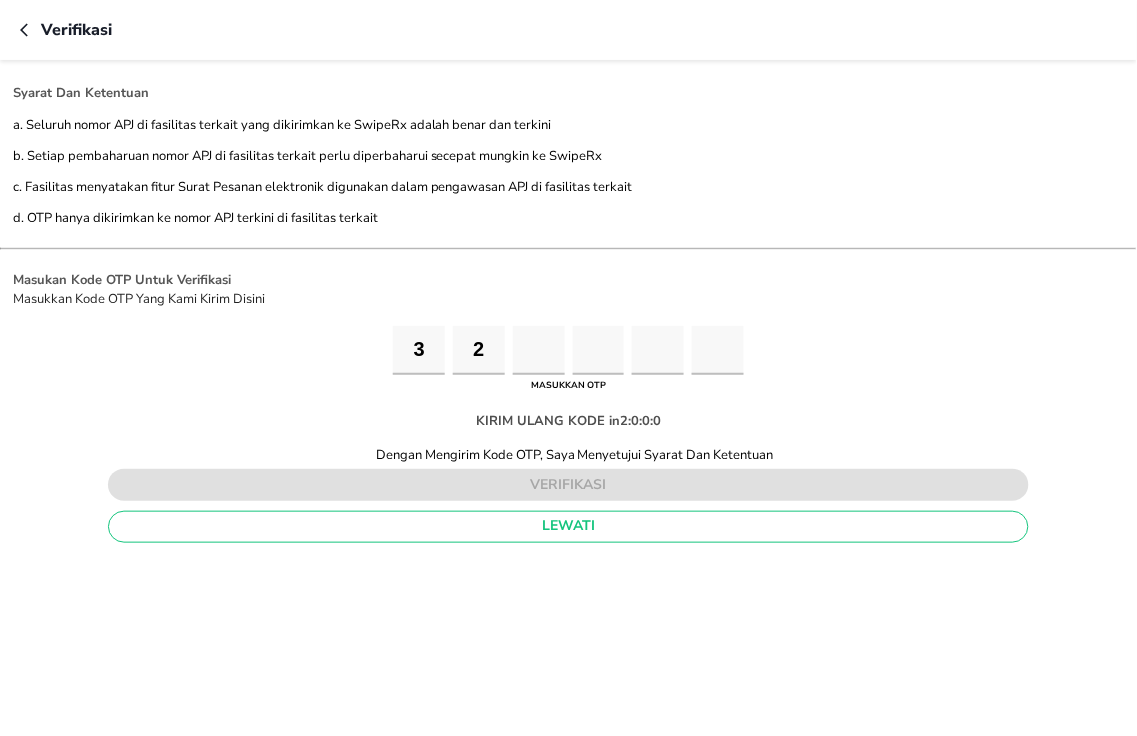 type on "3" 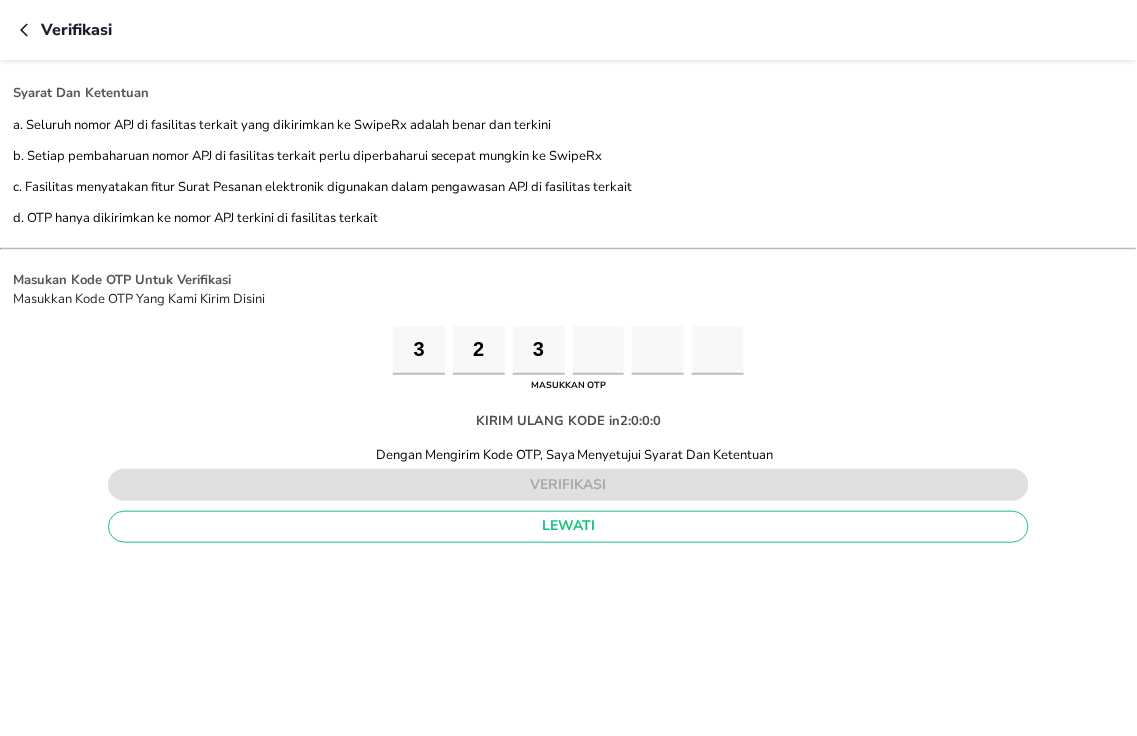 type on "9" 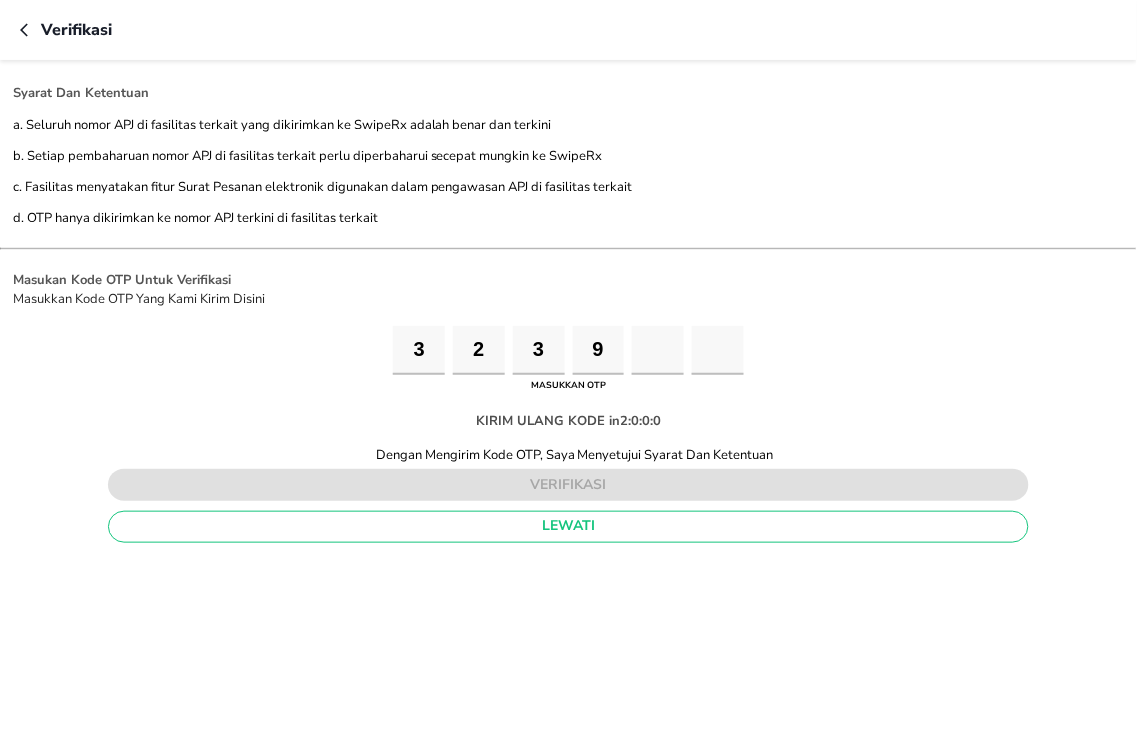 type on "4" 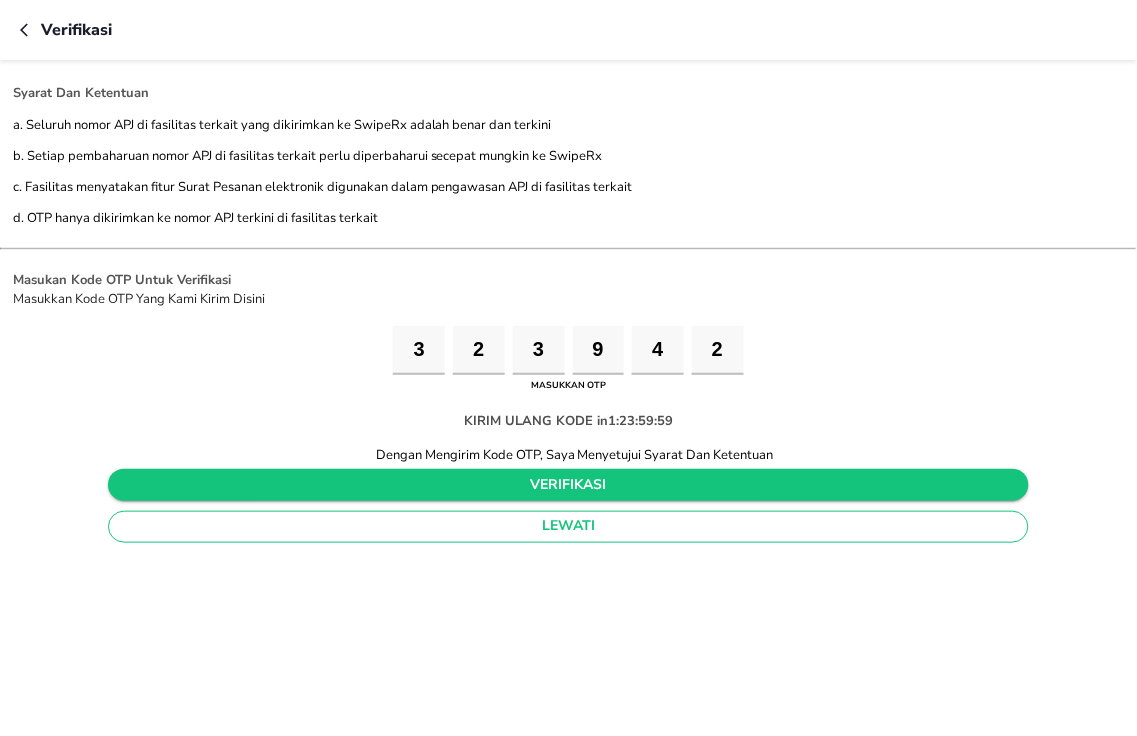 type on "2" 